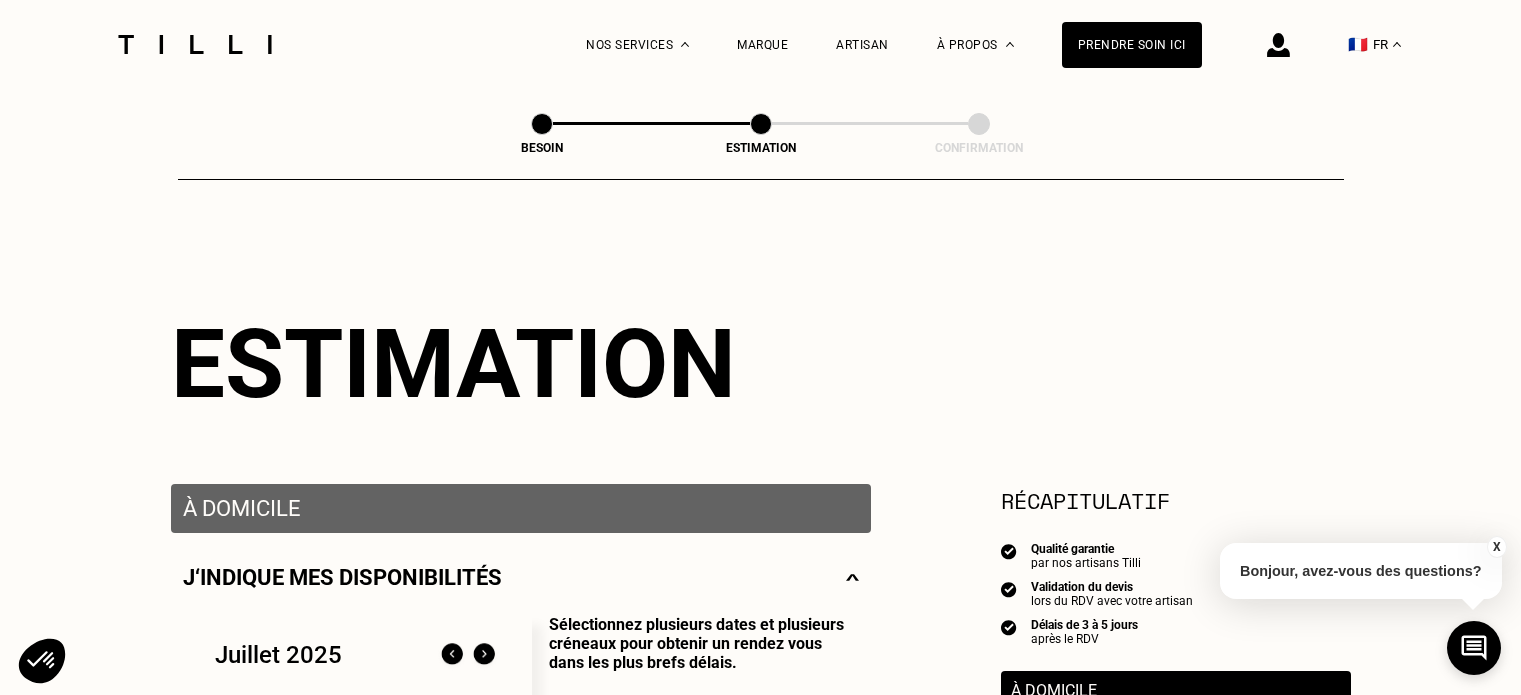 select on "FR" 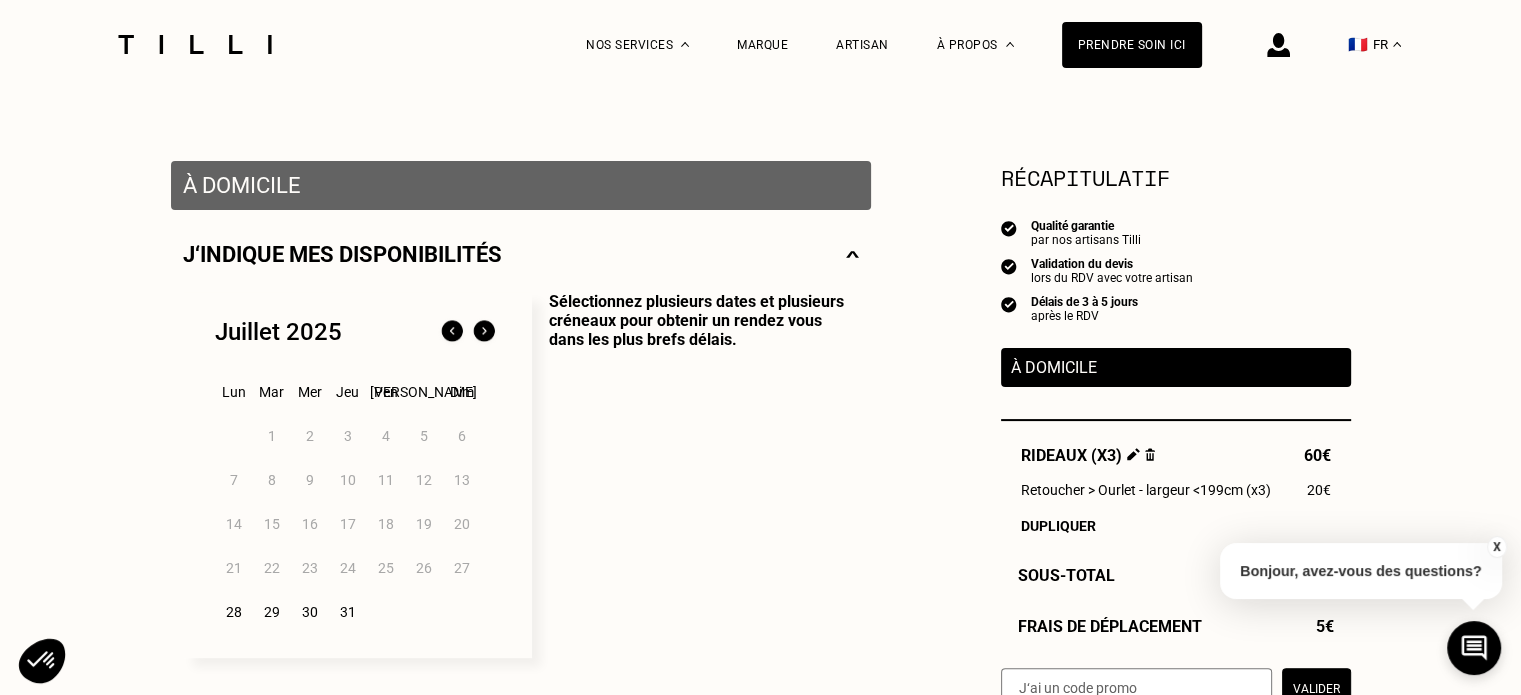 click on "28" at bounding box center (233, 612) 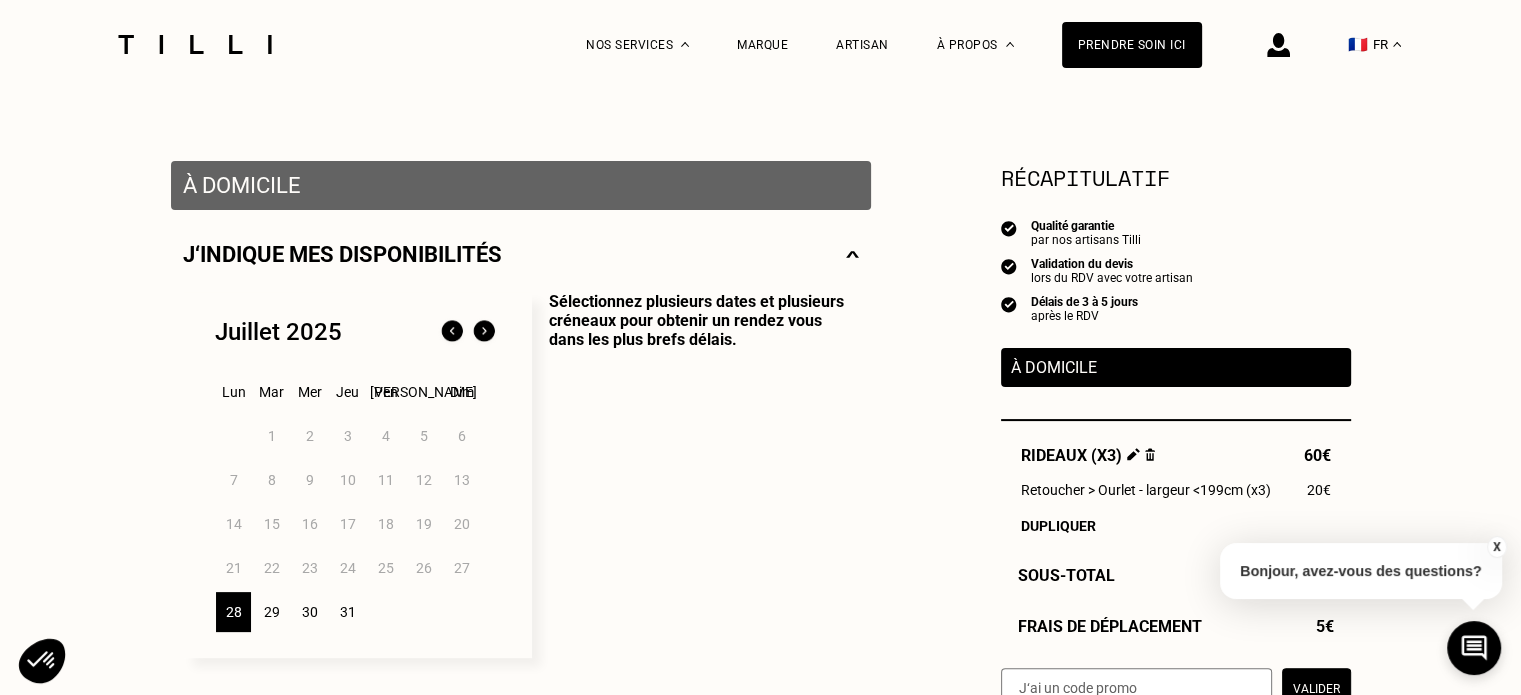 click at bounding box center [484, 332] 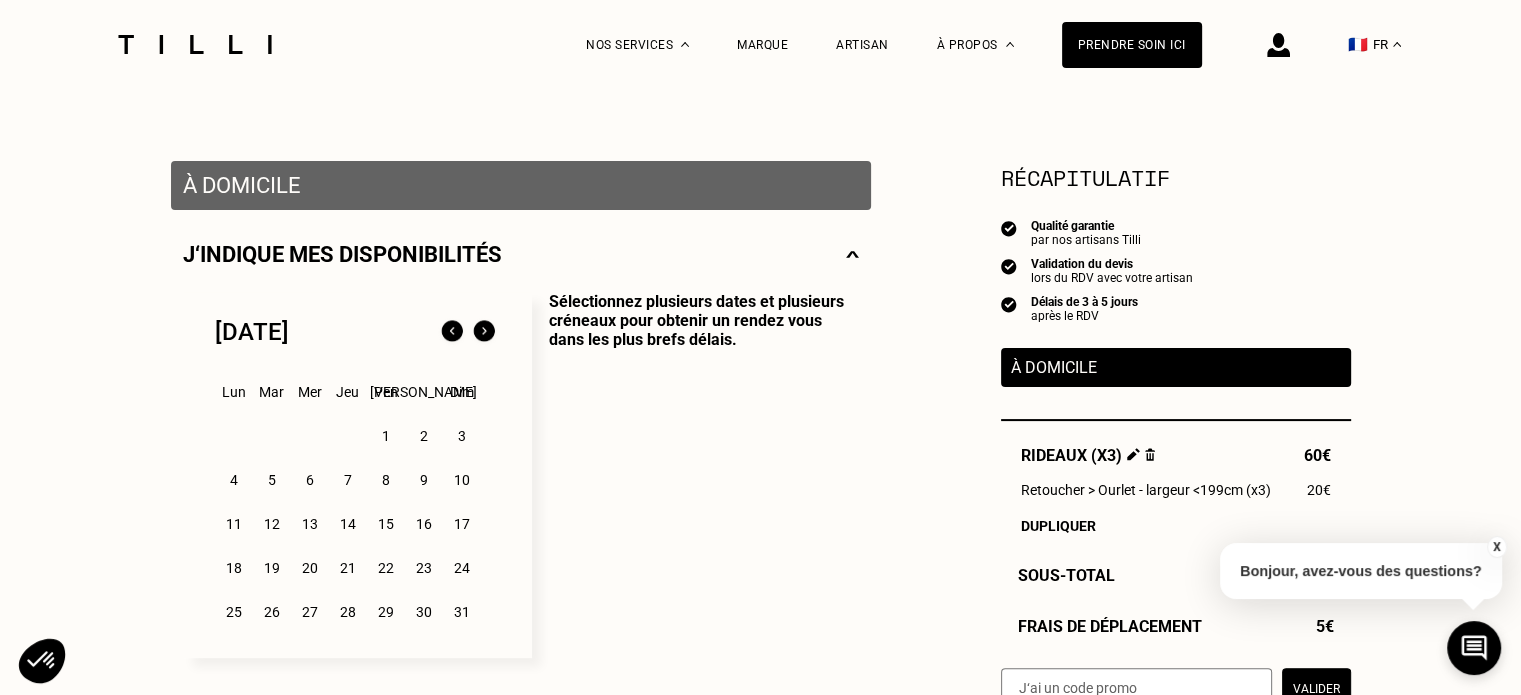 click at bounding box center (452, 332) 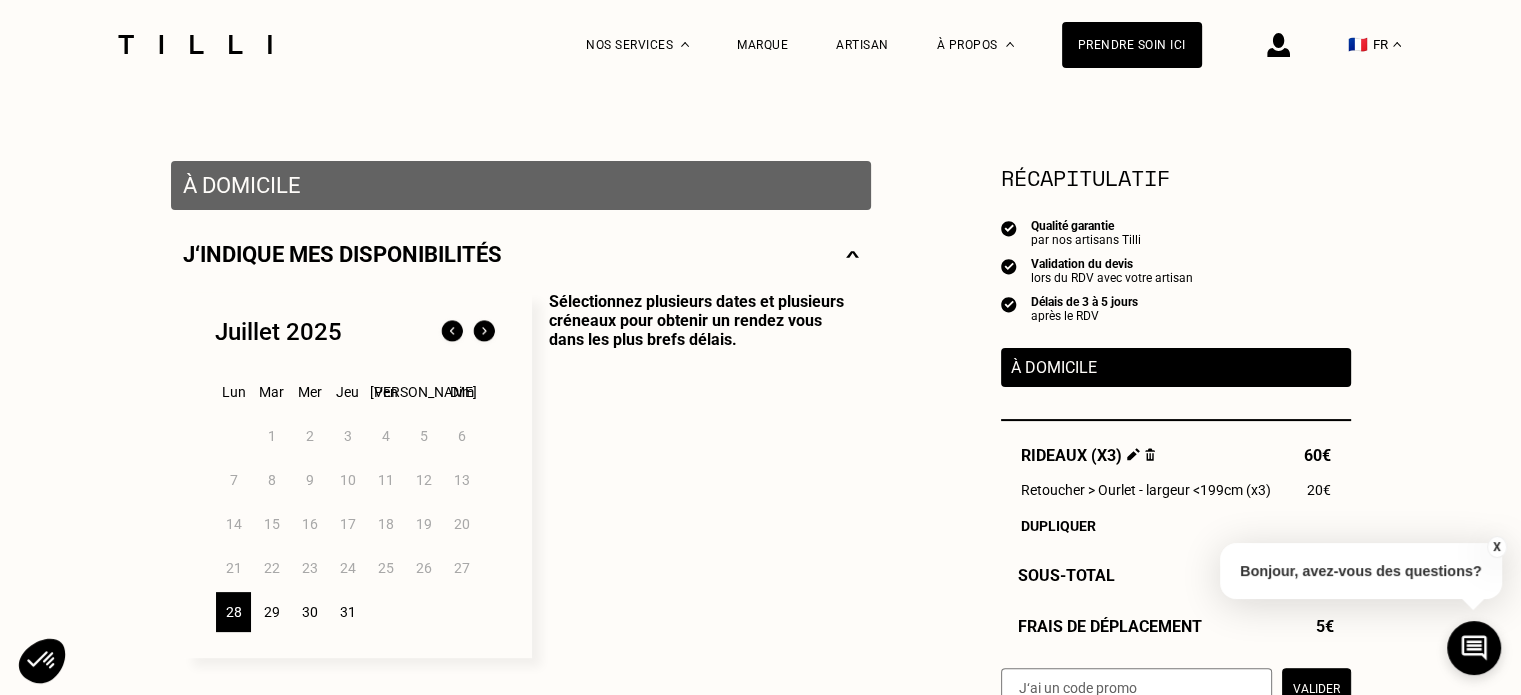click on "31" at bounding box center (347, 612) 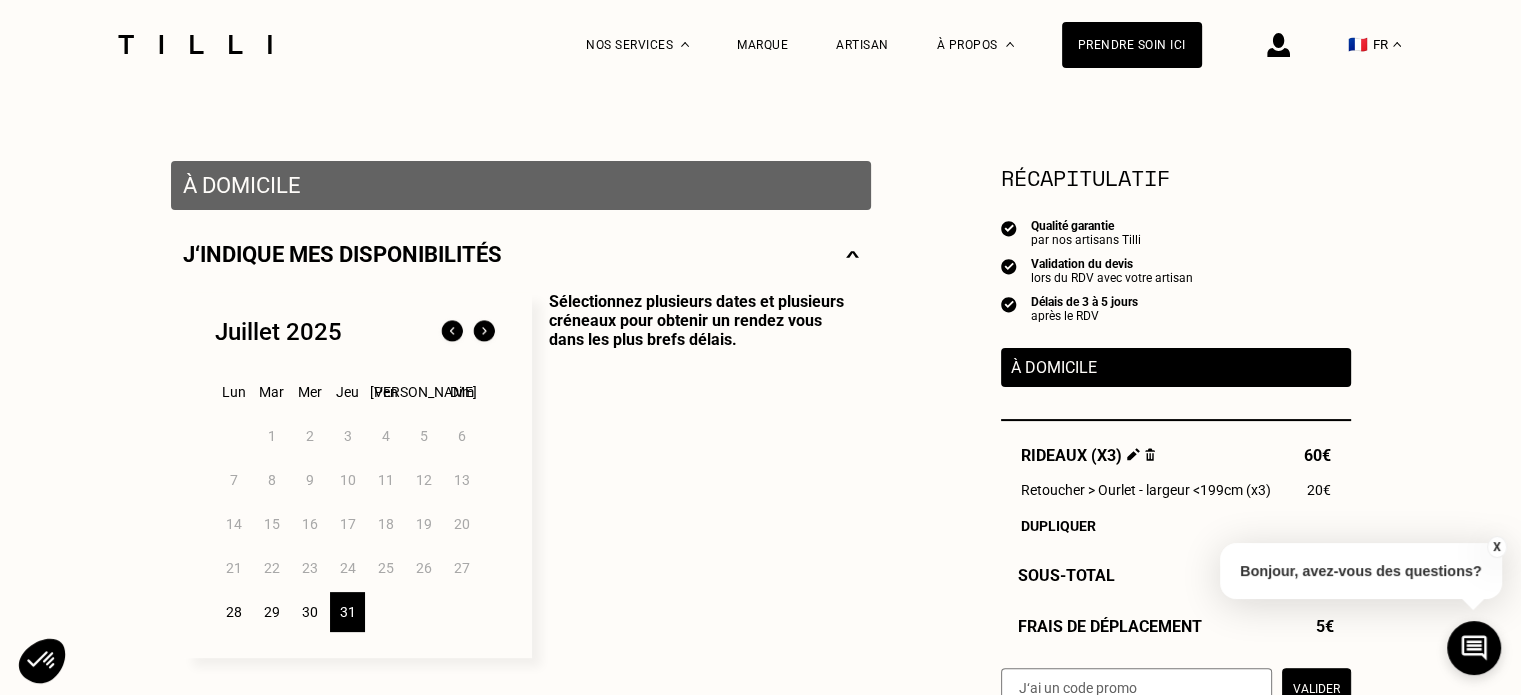 click on "28" at bounding box center (233, 612) 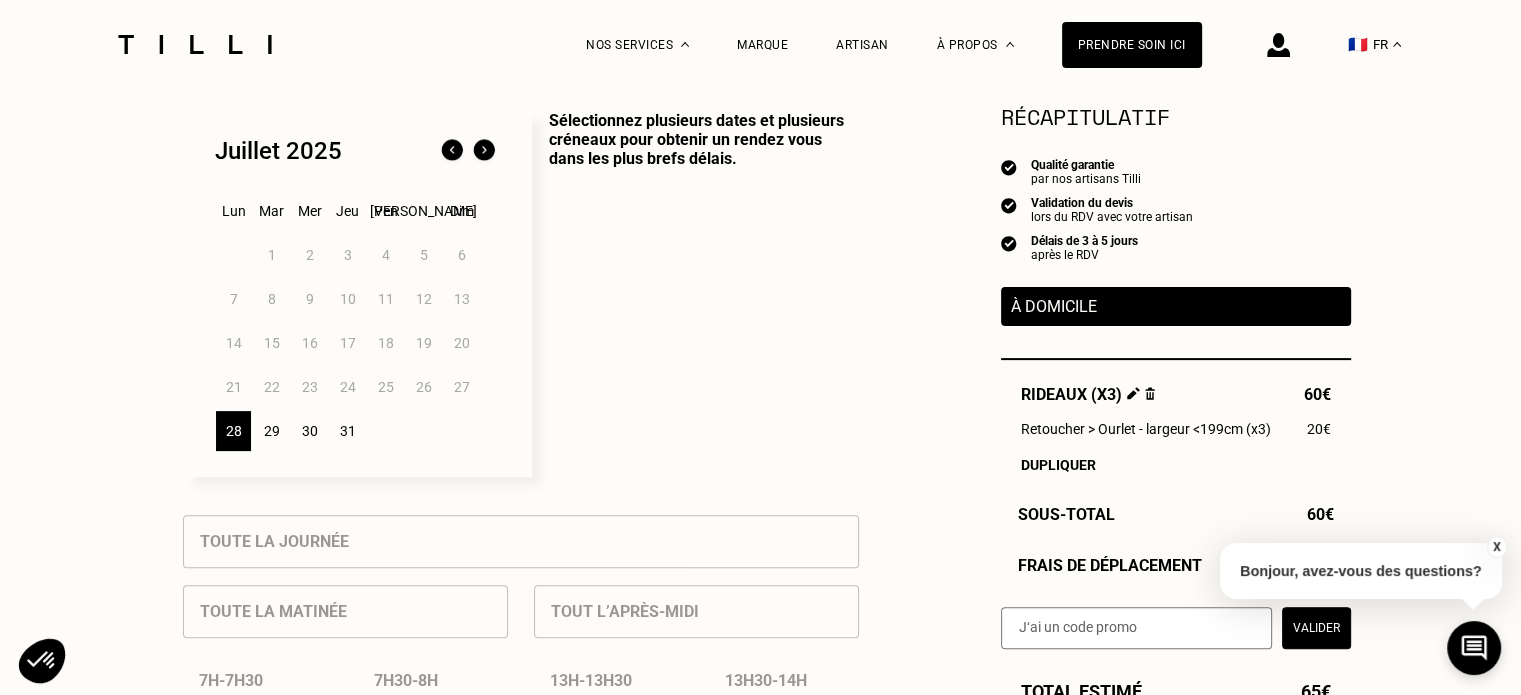 scroll, scrollTop: 504, scrollLeft: 0, axis: vertical 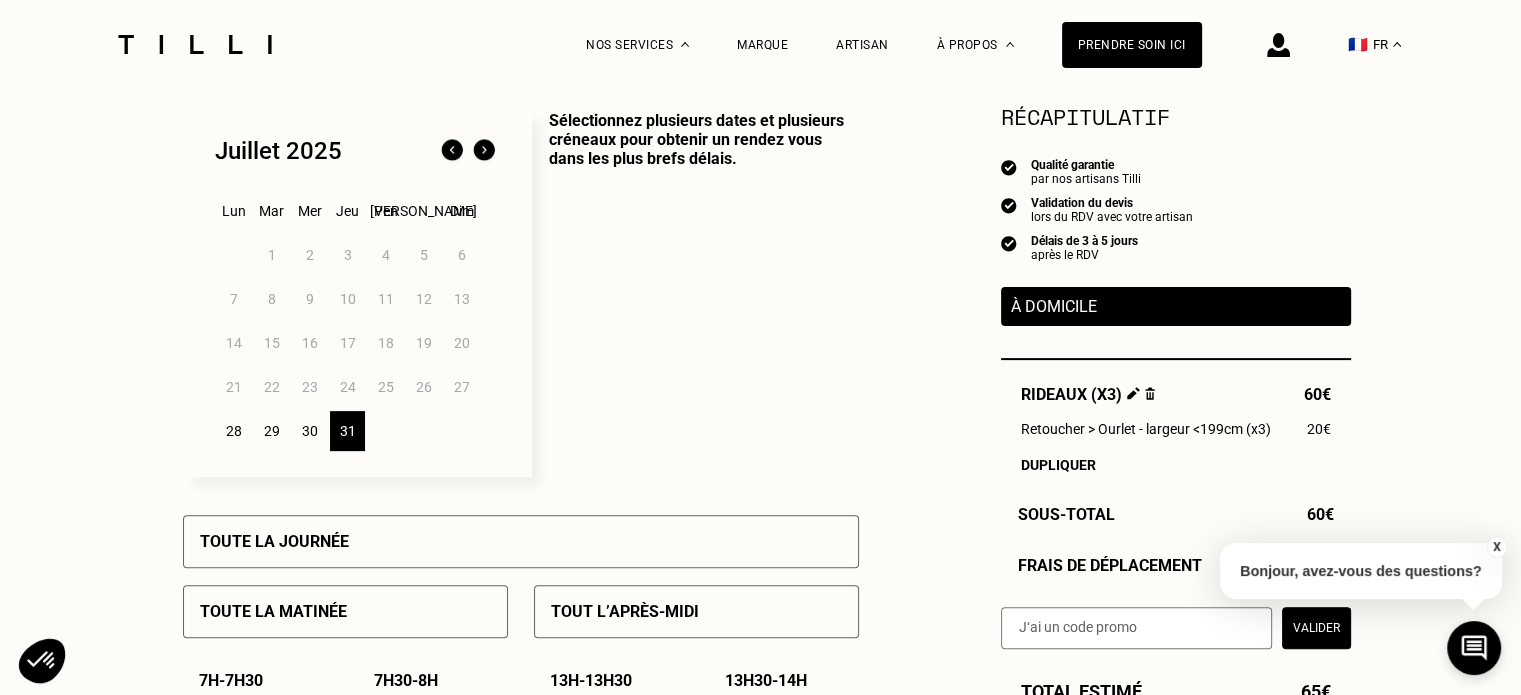 click on "Tout l’après-midi" at bounding box center (625, 611) 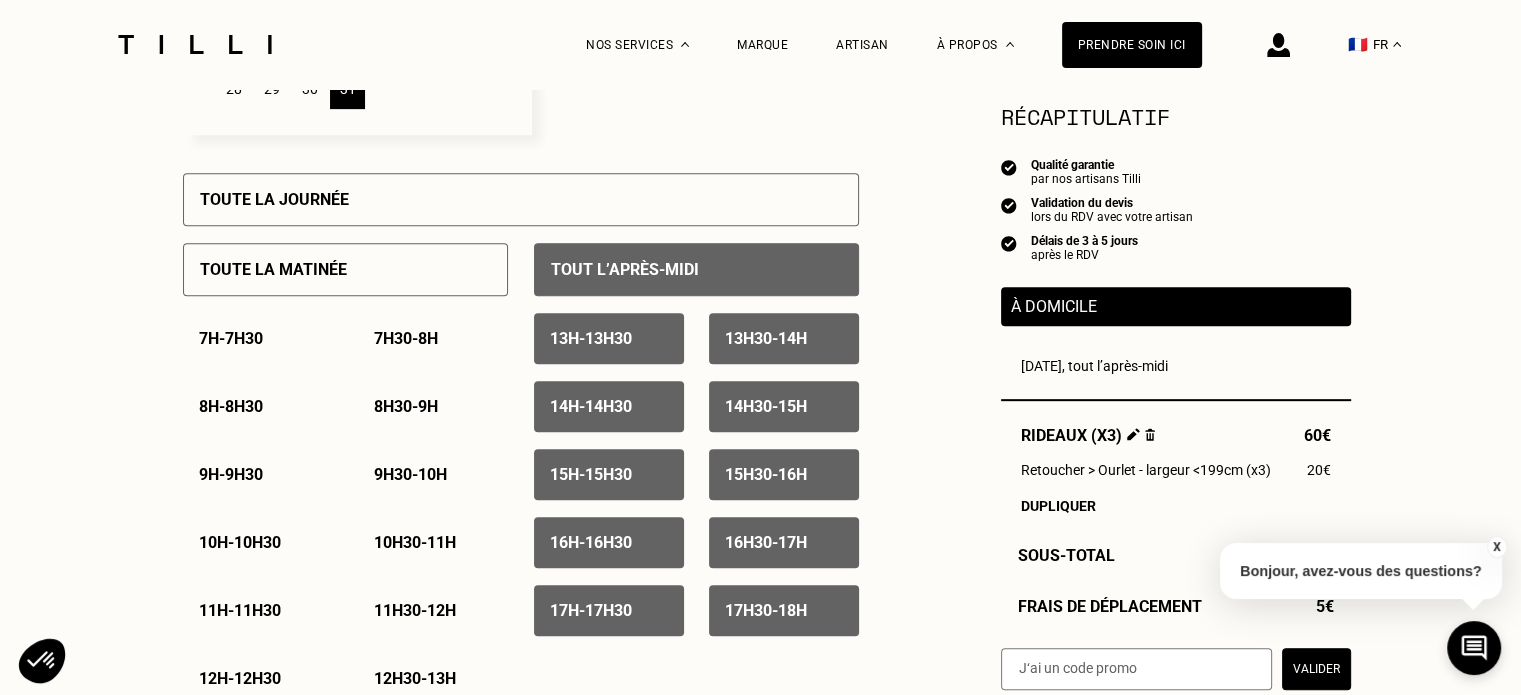 scroll, scrollTop: 856, scrollLeft: 0, axis: vertical 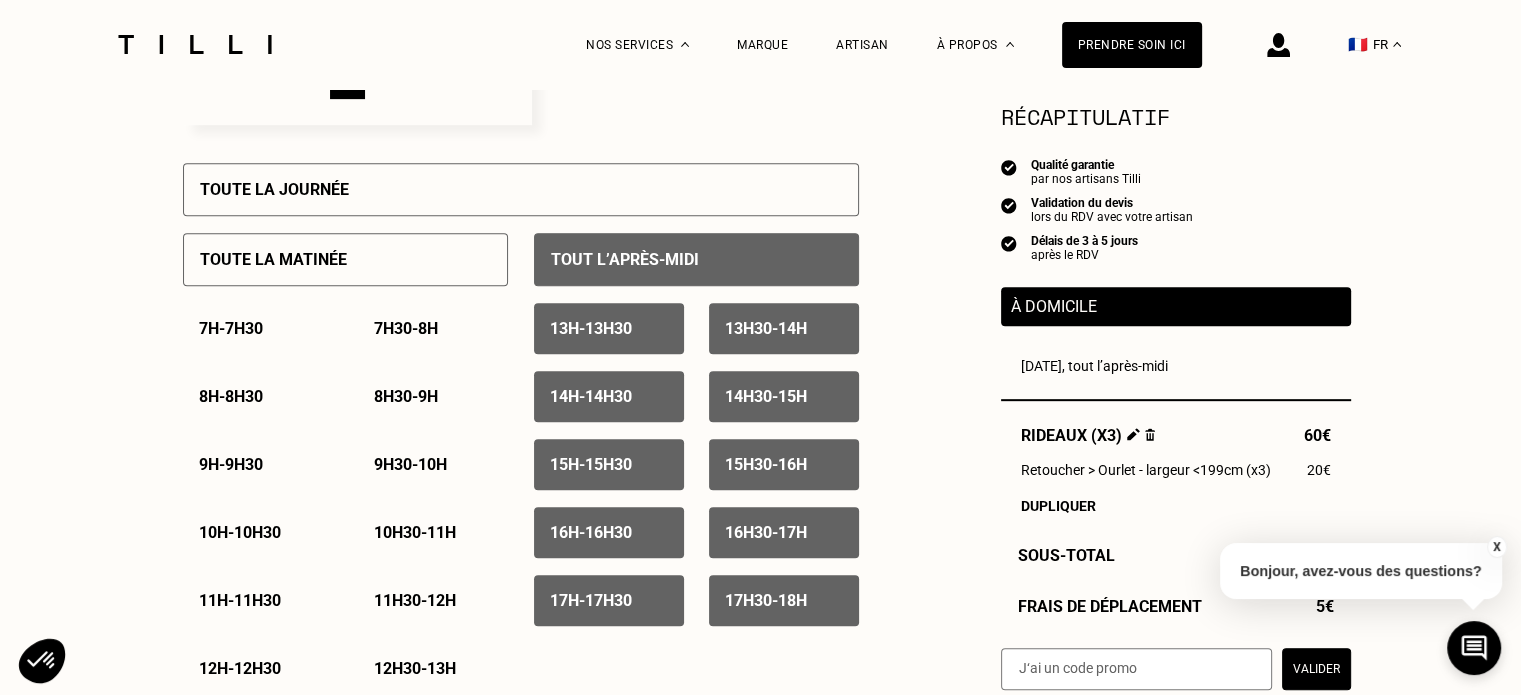 click on "13h  -  13h30" at bounding box center (609, 328) 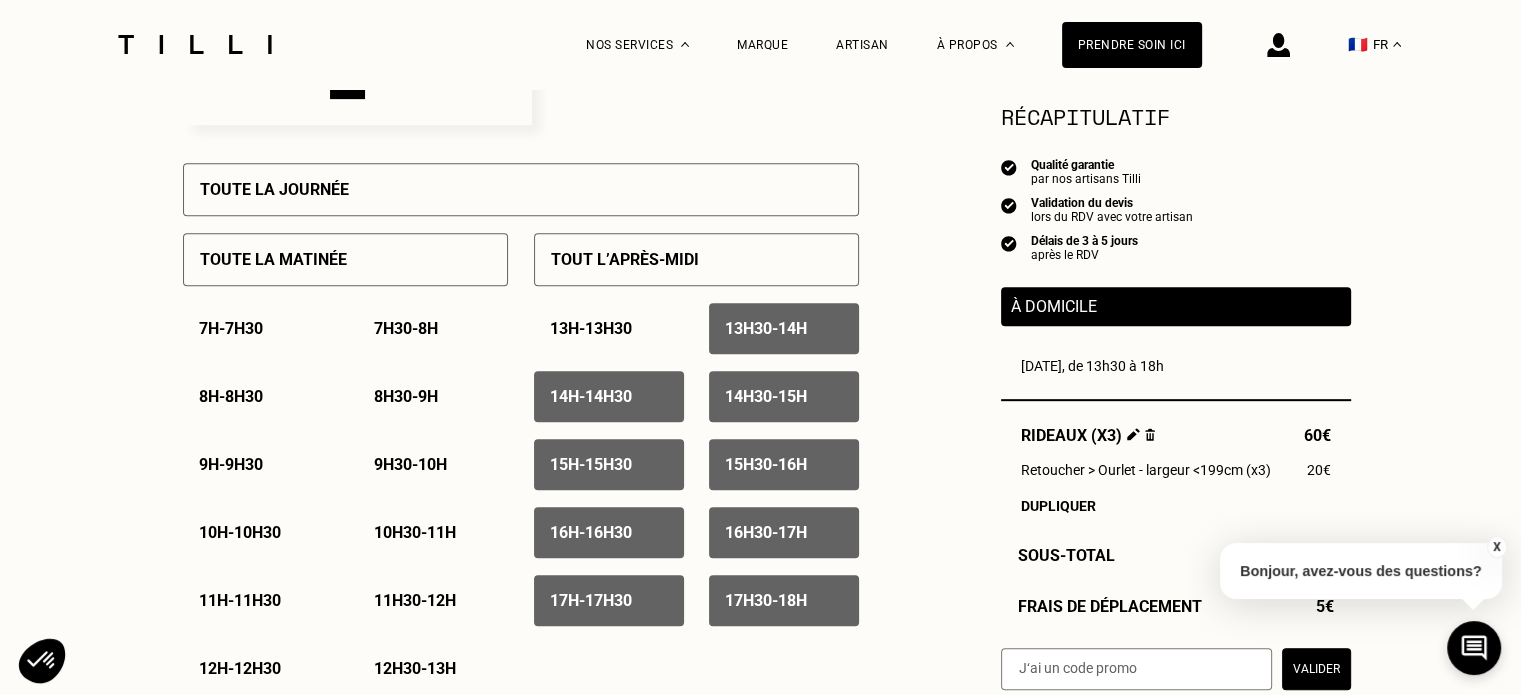 click on "13h30  -  14h" at bounding box center (766, 328) 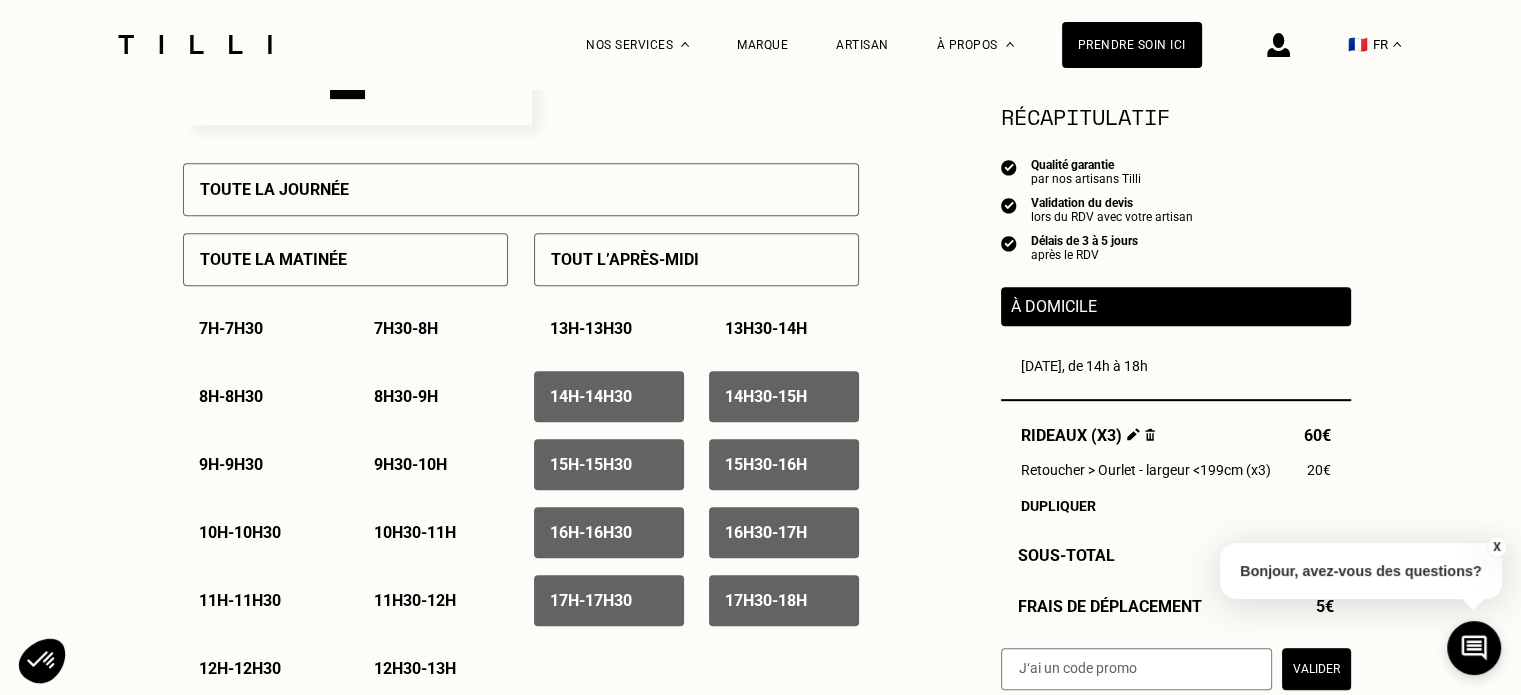 click on "14h  -  14h30" at bounding box center [609, 396] 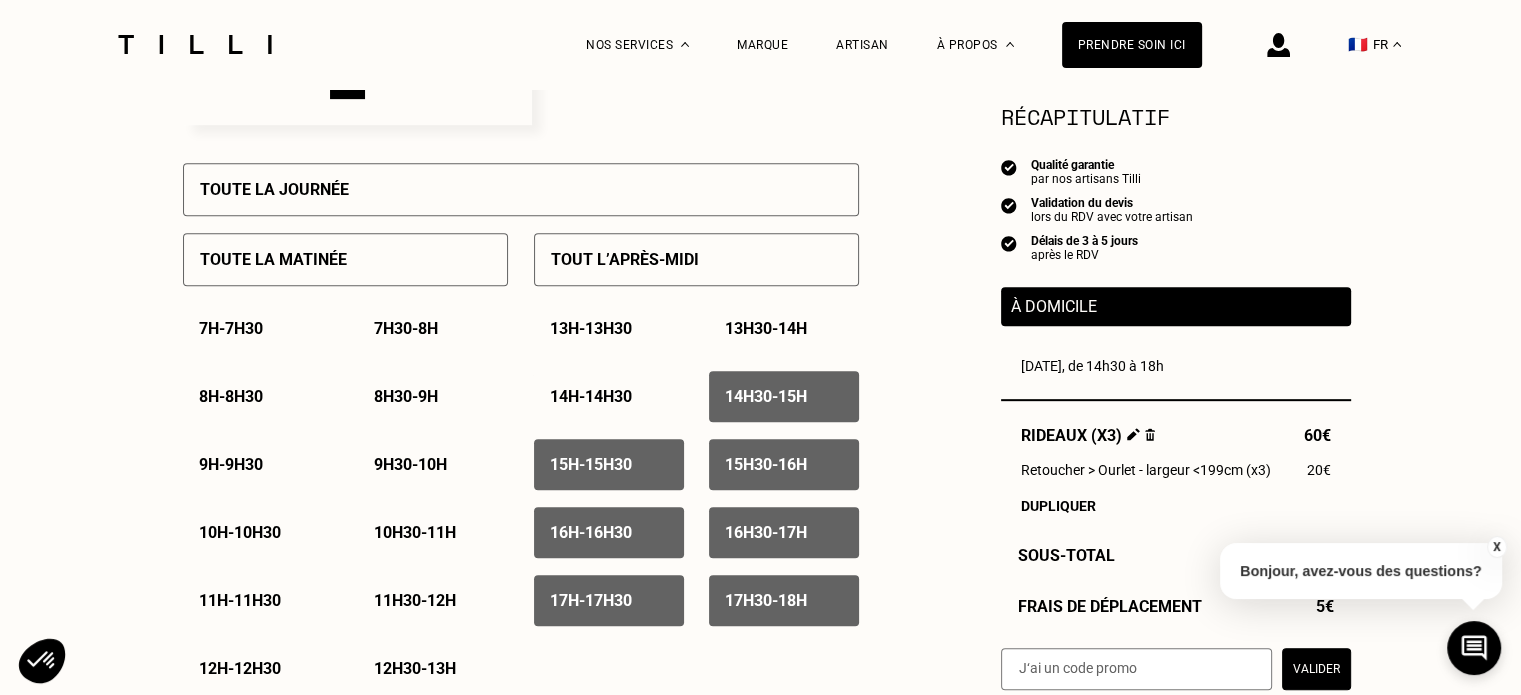 click on "14h30  -  15h" at bounding box center (766, 396) 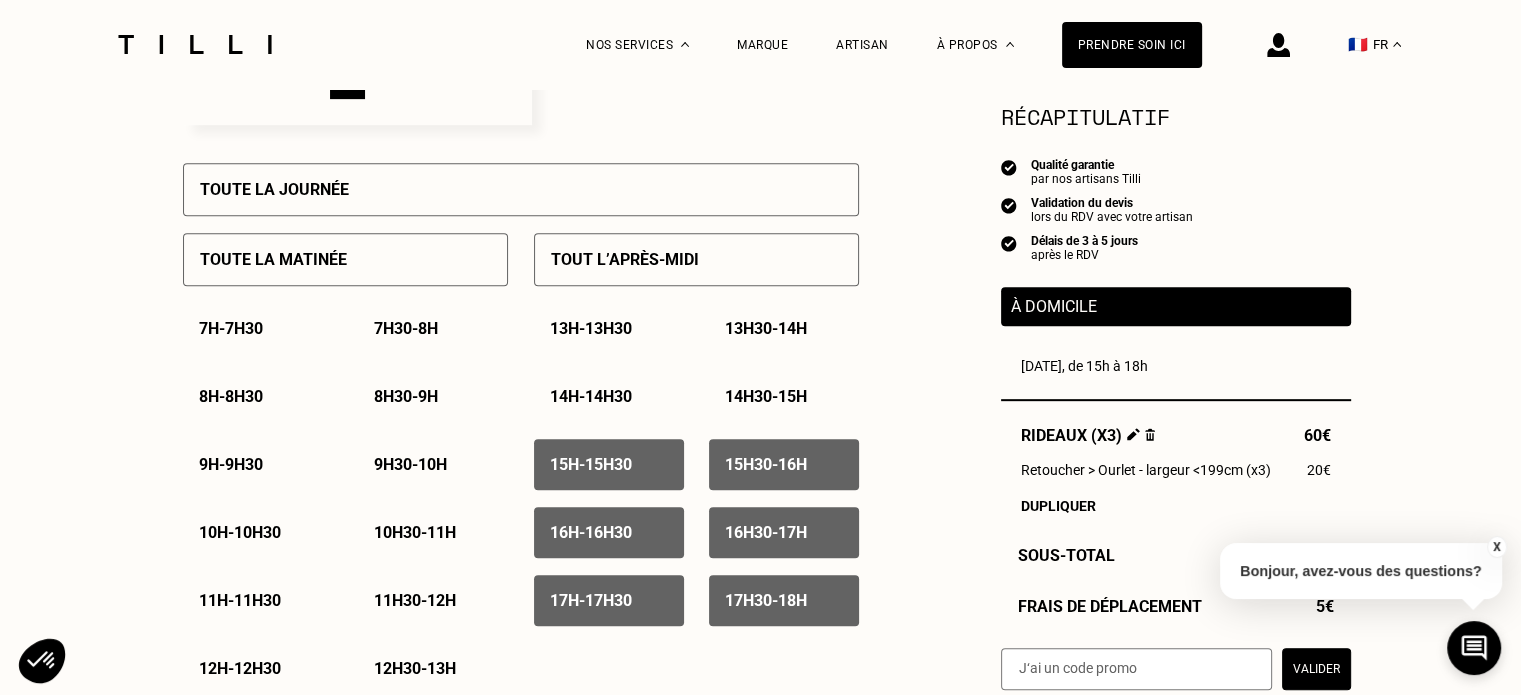 click on "15h  -  15h30" at bounding box center (609, 464) 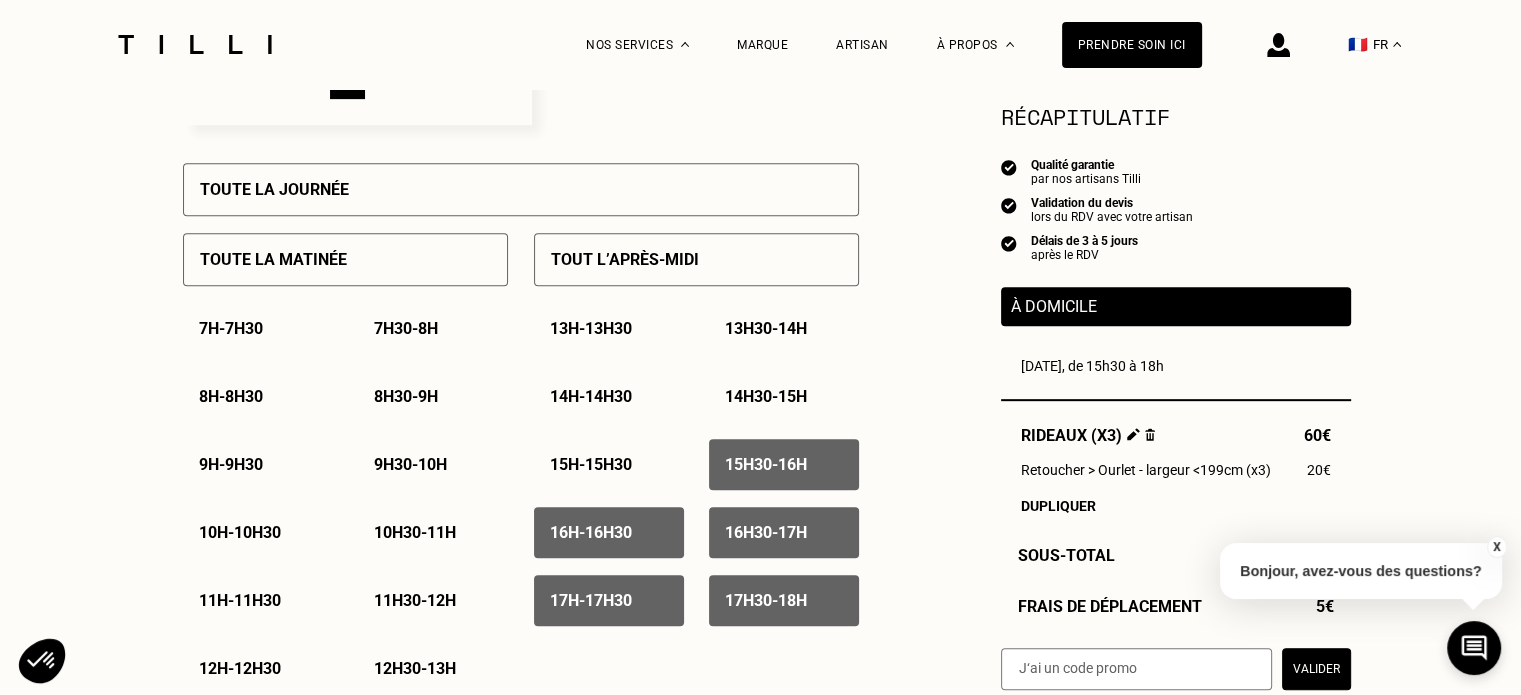 click on "15h30  -  16h" at bounding box center (766, 464) 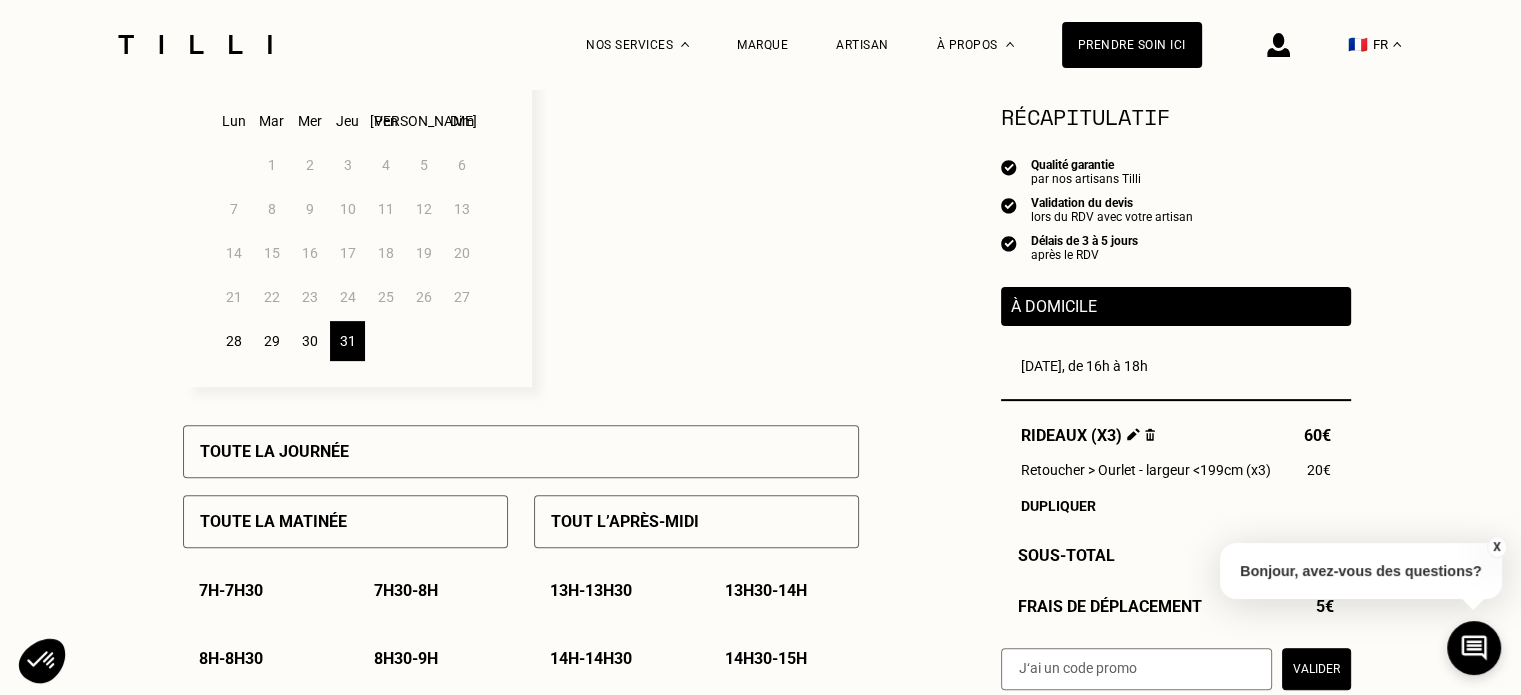 scroll, scrollTop: 591, scrollLeft: 0, axis: vertical 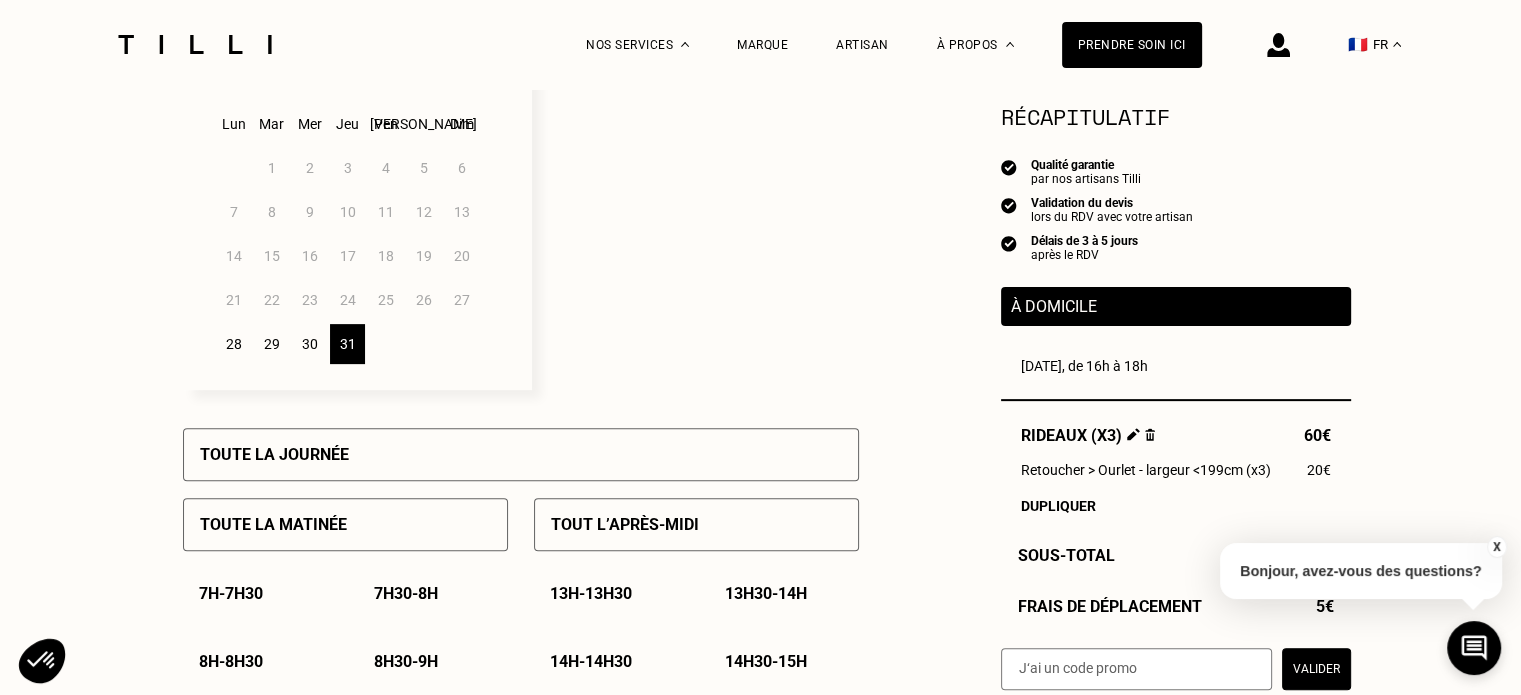 click on "28" at bounding box center (233, 344) 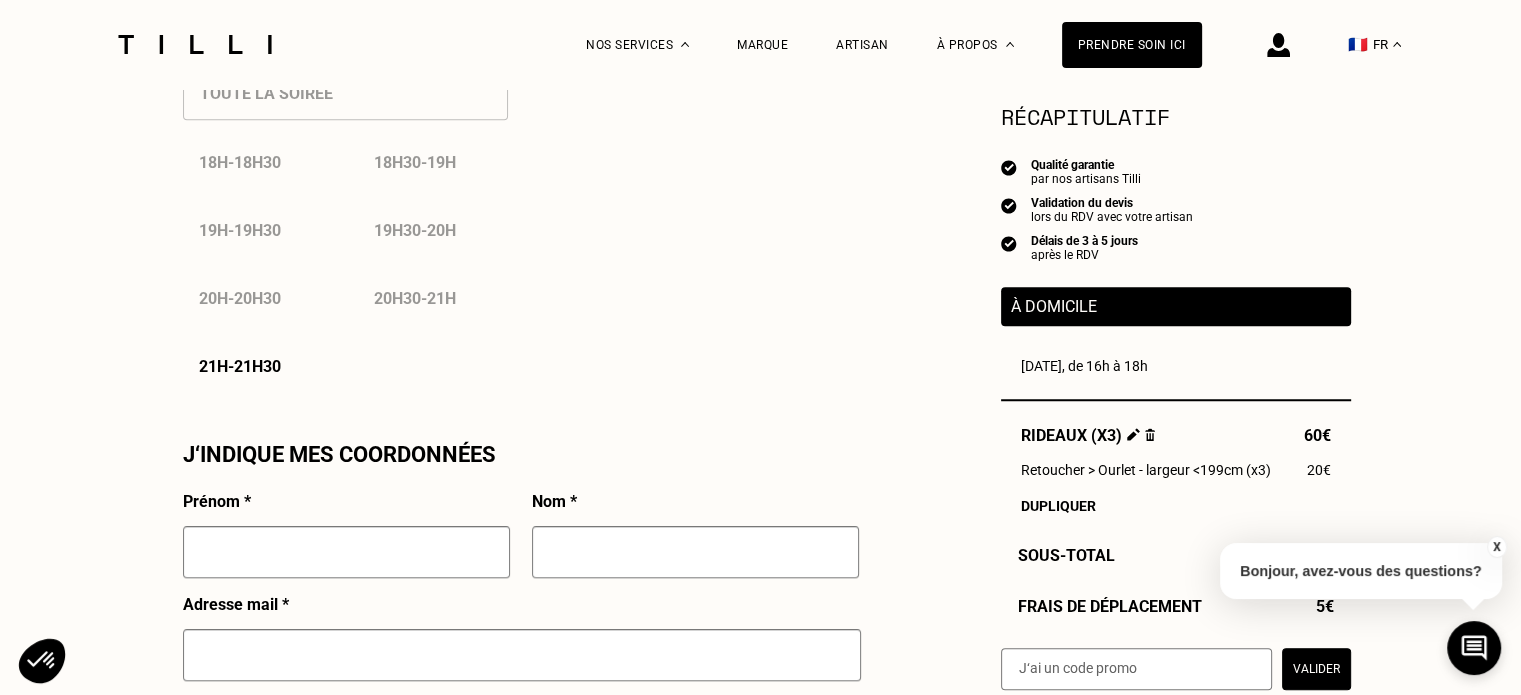scroll, scrollTop: 1502, scrollLeft: 0, axis: vertical 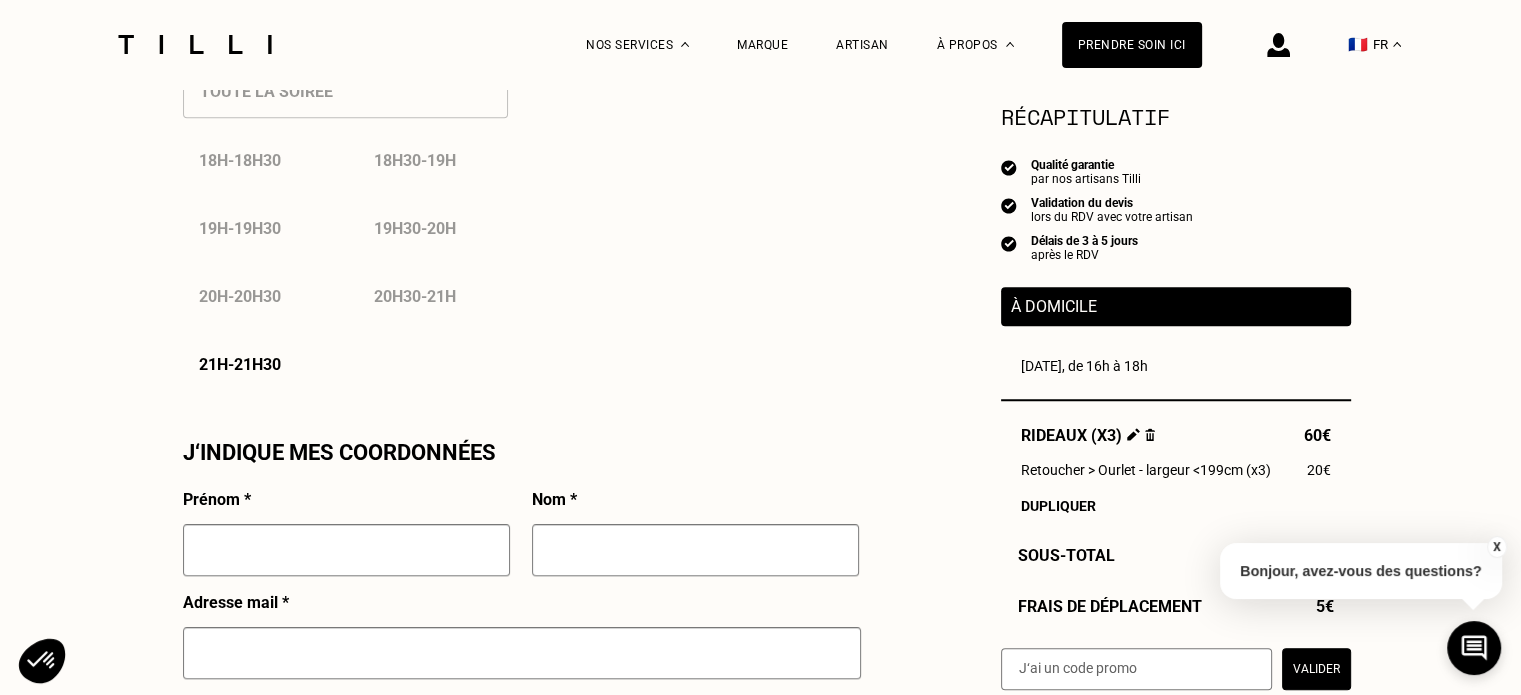 click on "21h  -  21h30" at bounding box center [240, 364] 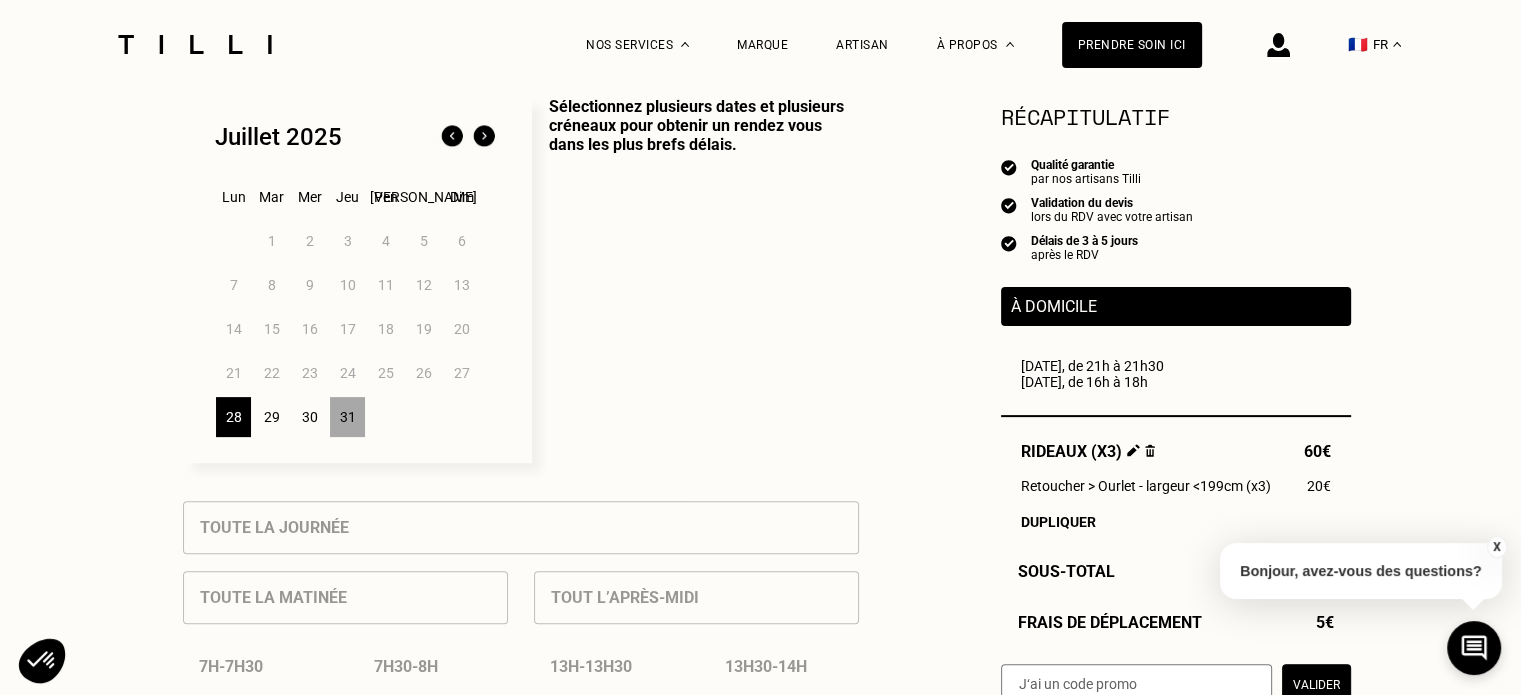 scroll, scrollTop: 514, scrollLeft: 0, axis: vertical 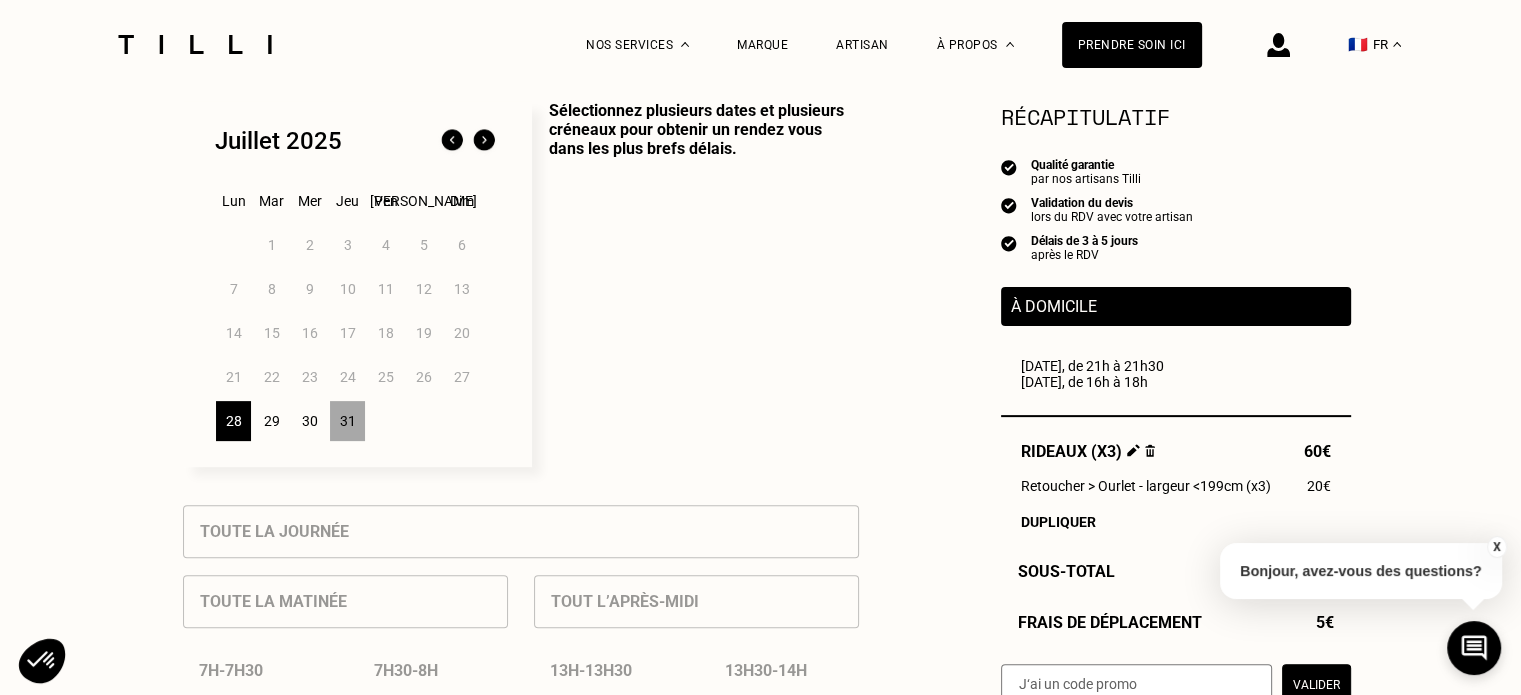 click on "31" at bounding box center (347, 421) 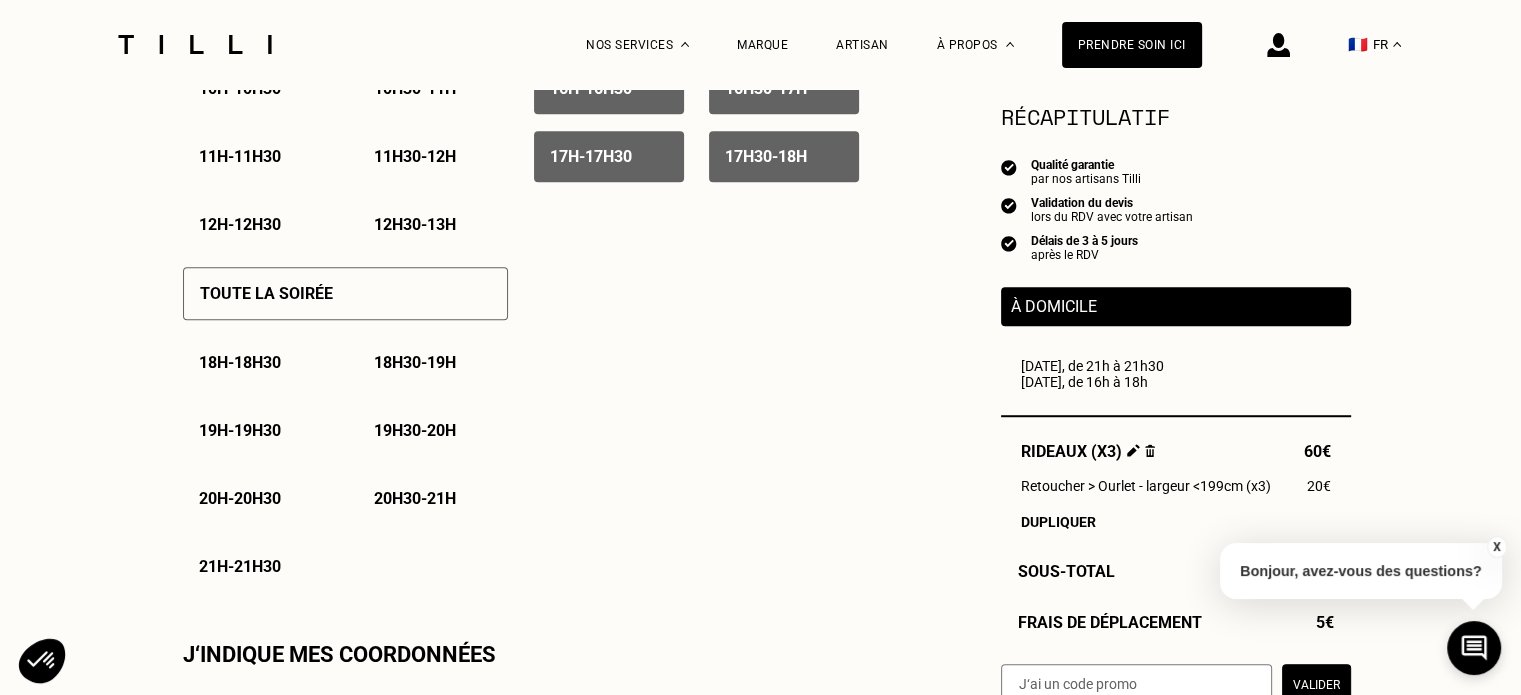 scroll, scrollTop: 1310, scrollLeft: 0, axis: vertical 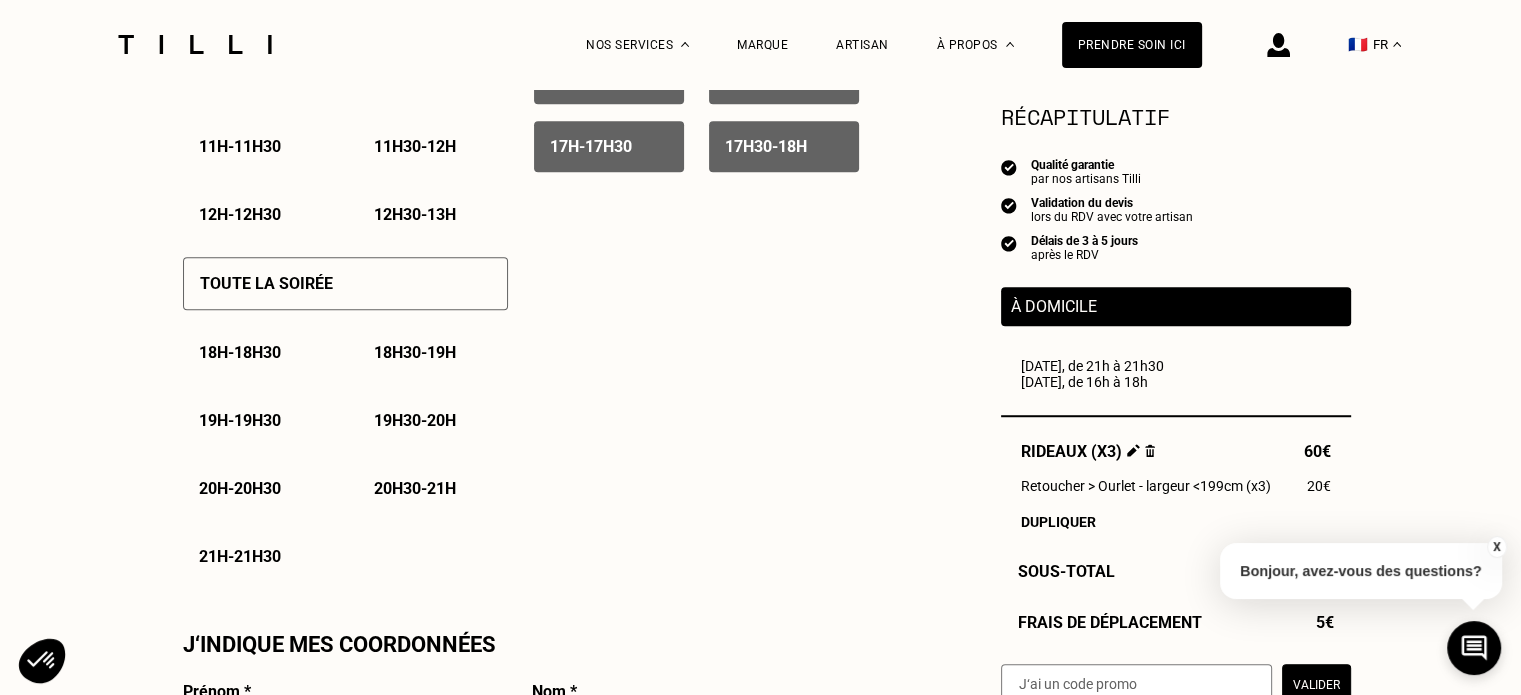 click on "Toute la soirée" at bounding box center [345, 283] 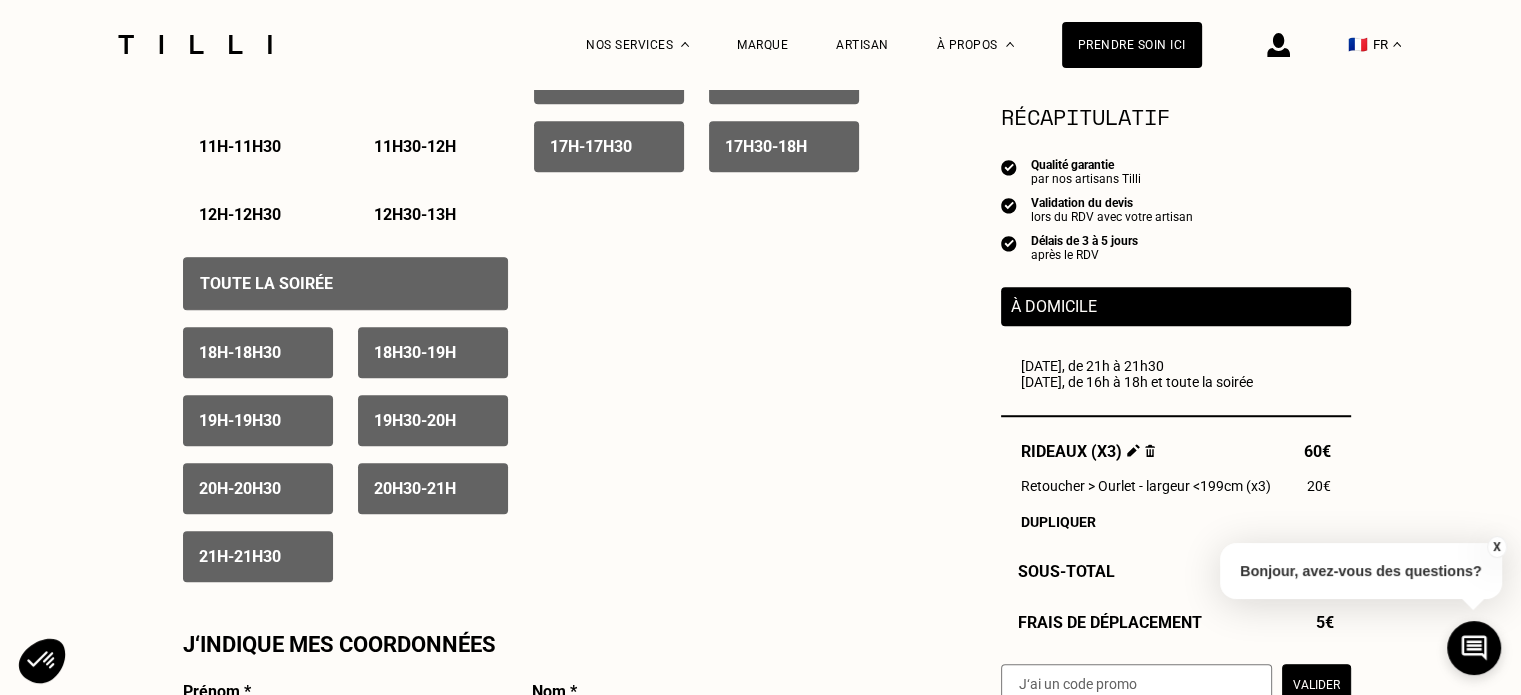 click on "20h  -  20h30" at bounding box center [240, 488] 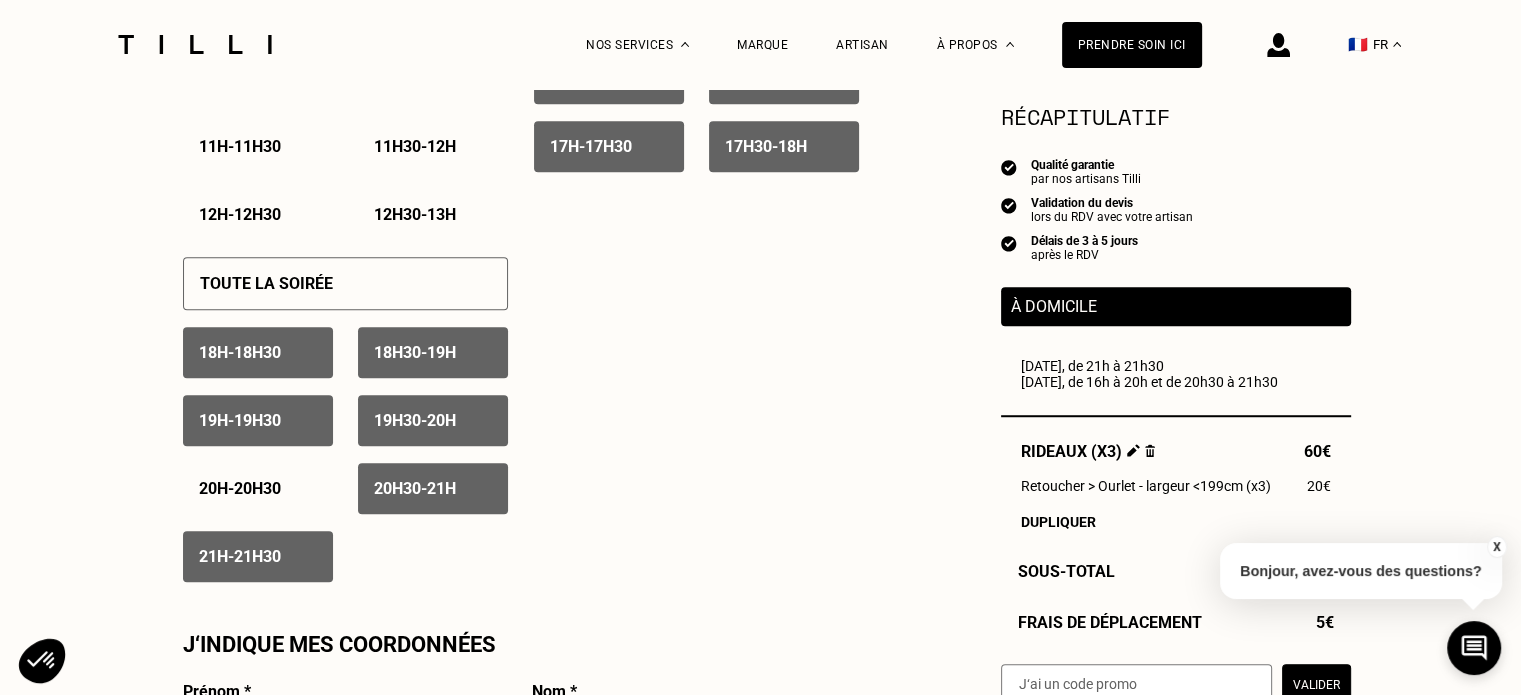 click on "20h30  -  21h" at bounding box center [415, 488] 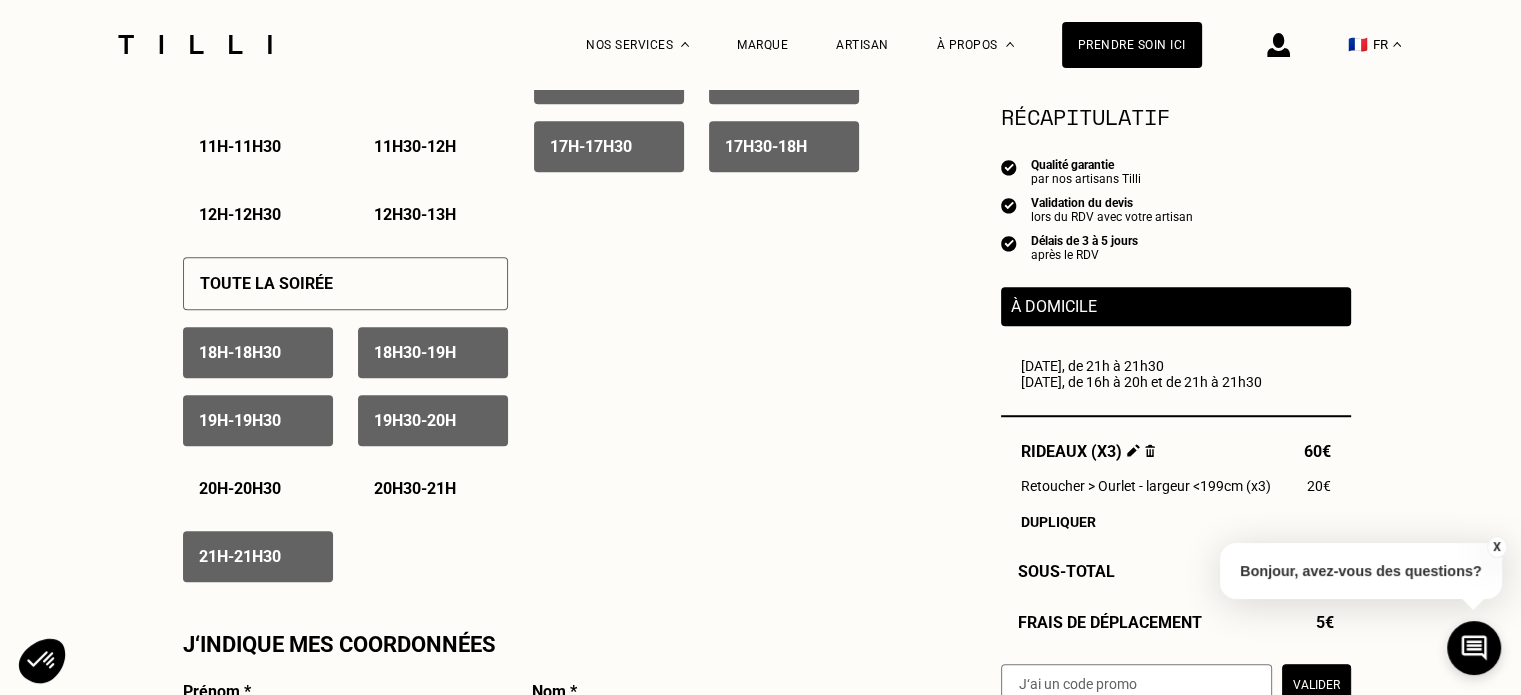 click on "21h  -  21h30" at bounding box center (258, 556) 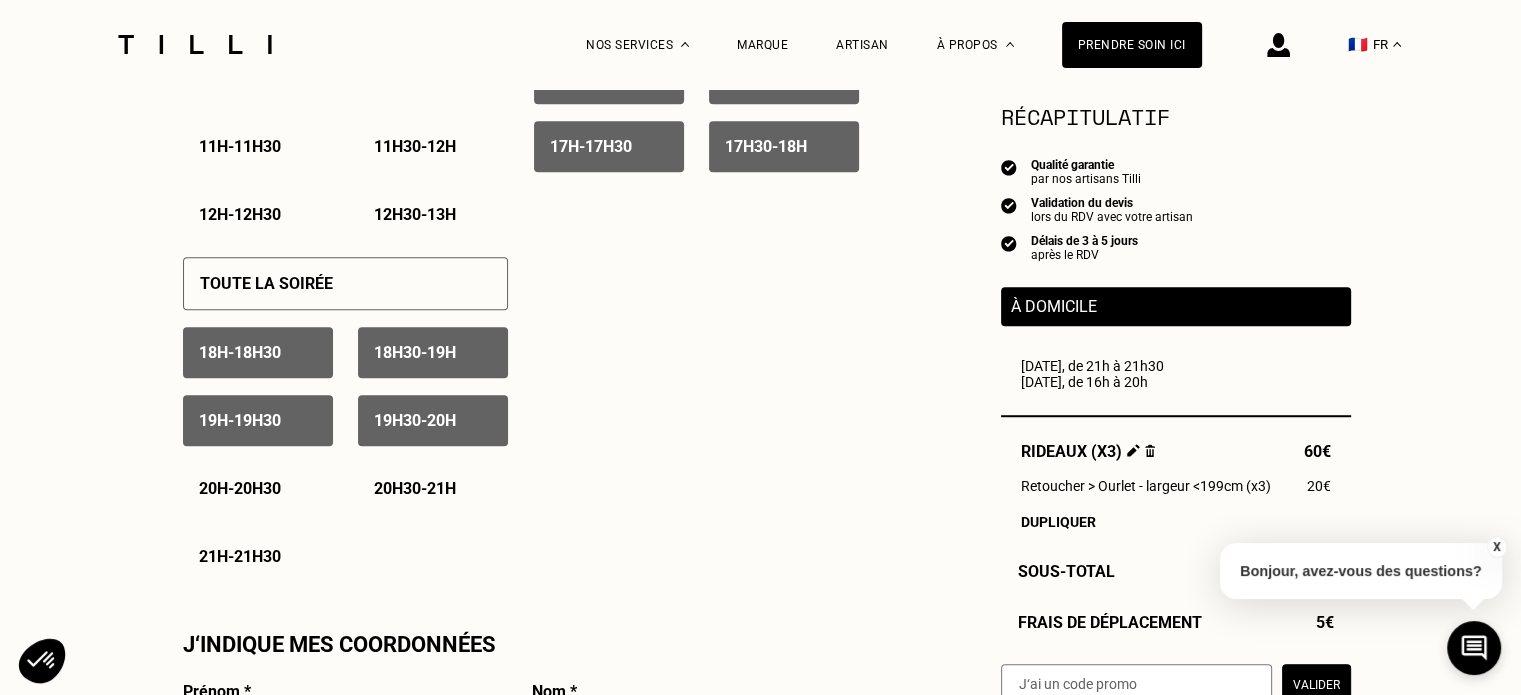 click on "19h30  -  20h" at bounding box center (415, 420) 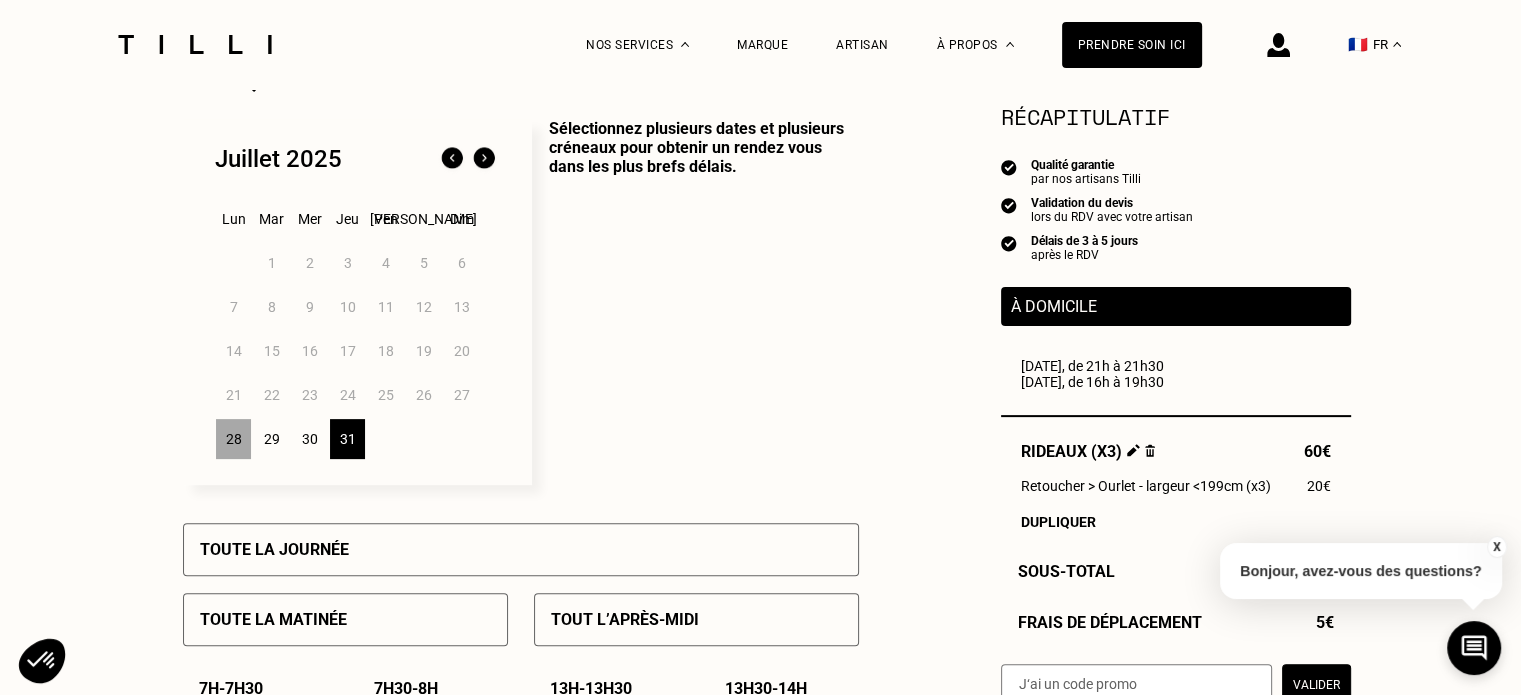 scroll, scrollTop: 492, scrollLeft: 0, axis: vertical 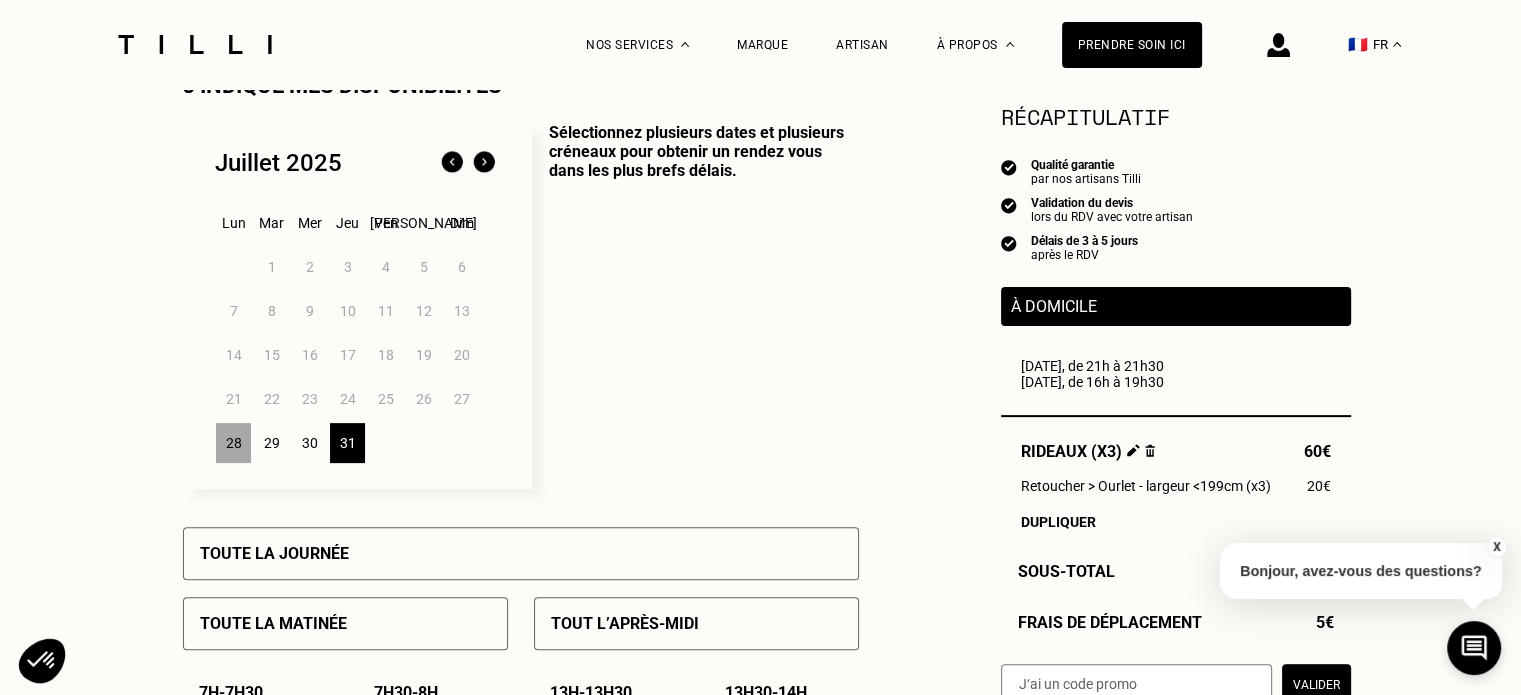click at bounding box center [484, 163] 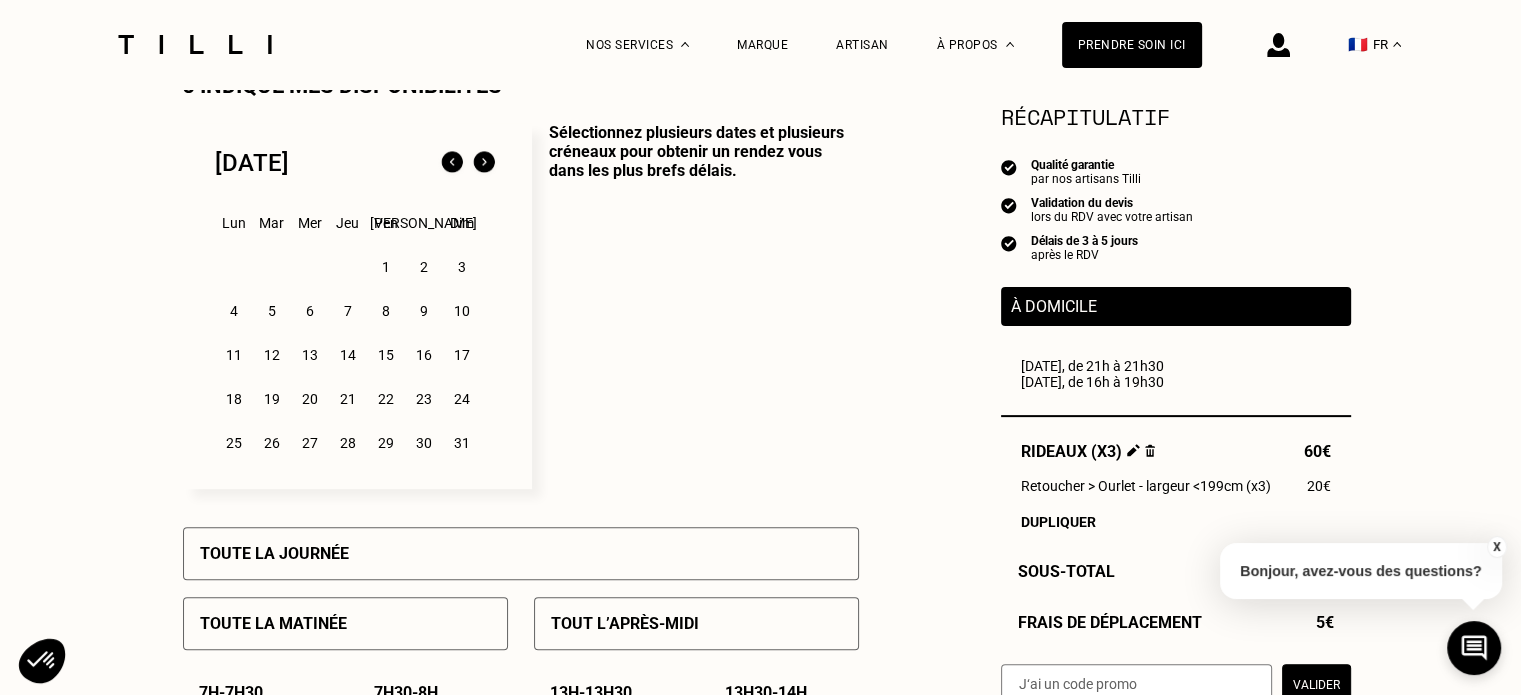 click on "1" at bounding box center [385, 267] 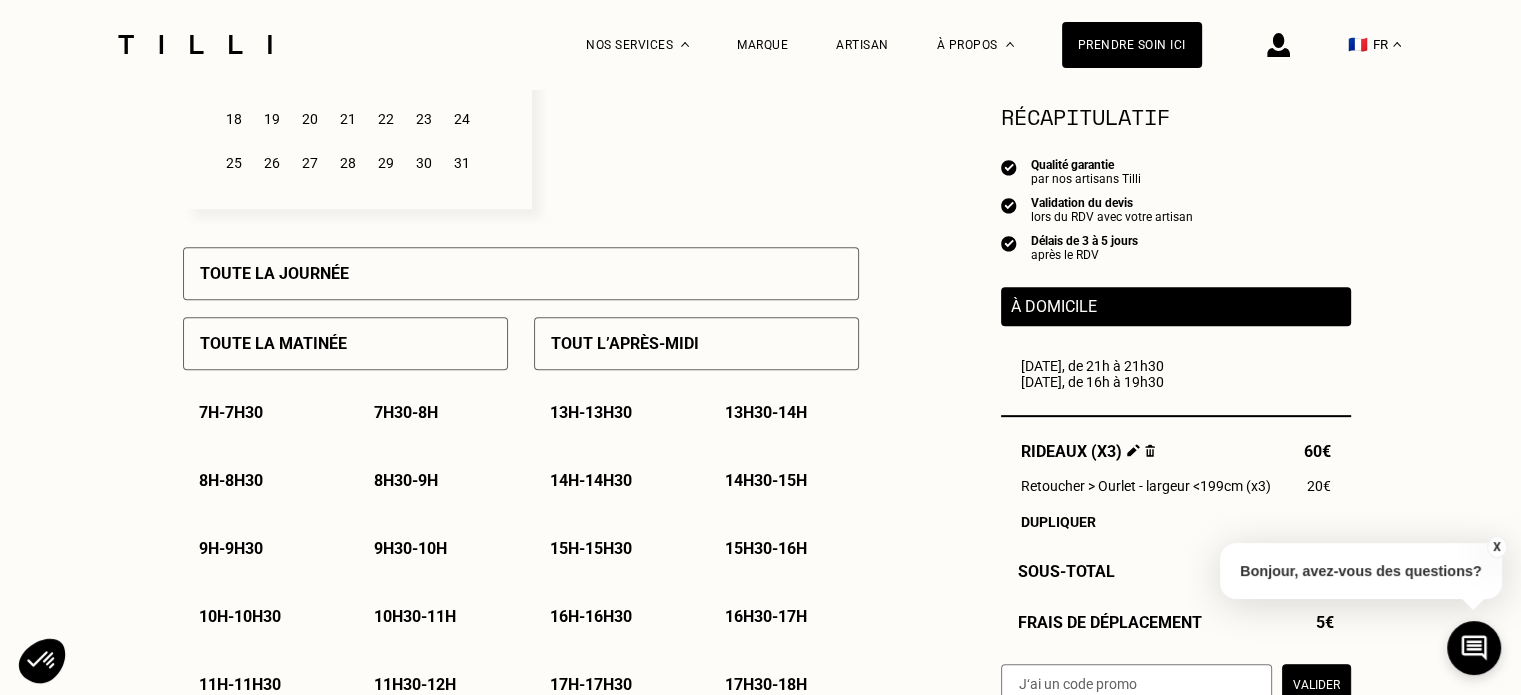 scroll, scrollTop: 776, scrollLeft: 0, axis: vertical 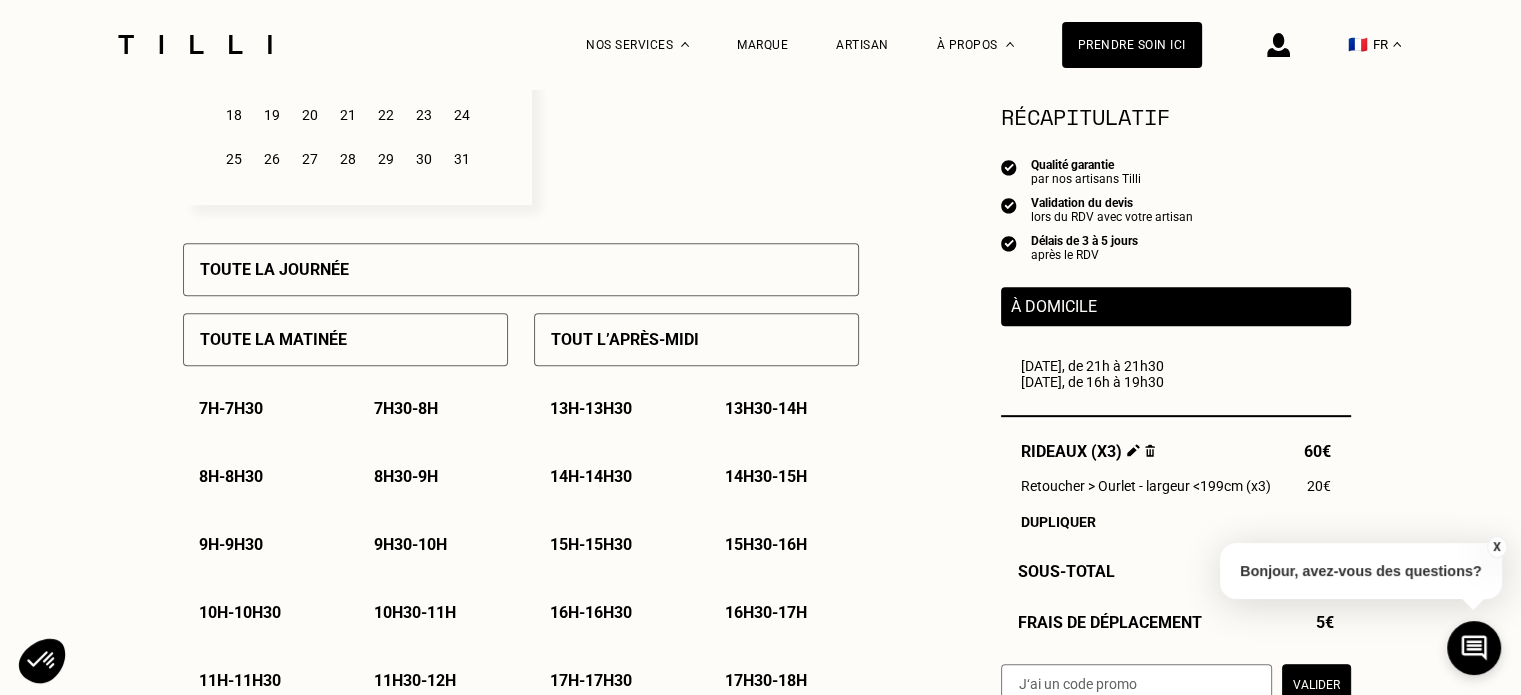 click on "Toute la journée" at bounding box center (521, 269) 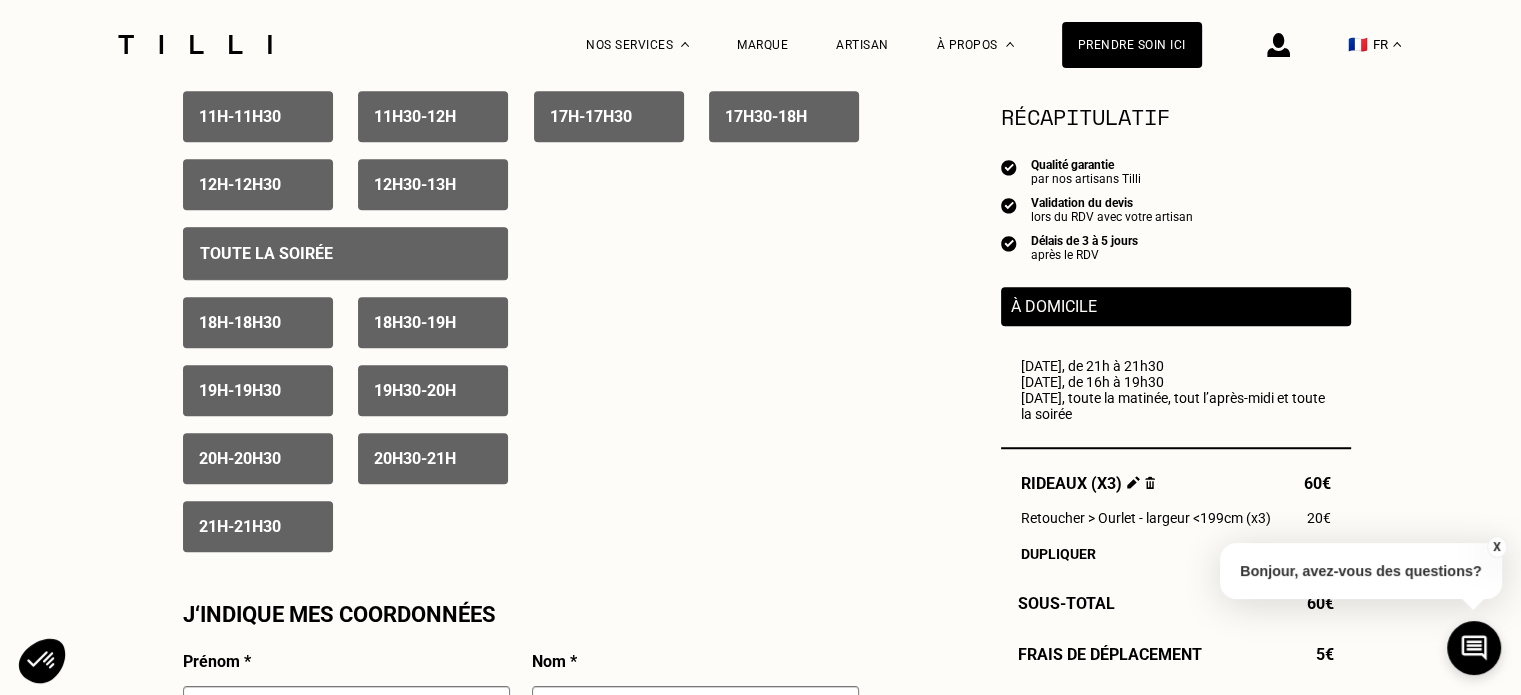 scroll, scrollTop: 1342, scrollLeft: 0, axis: vertical 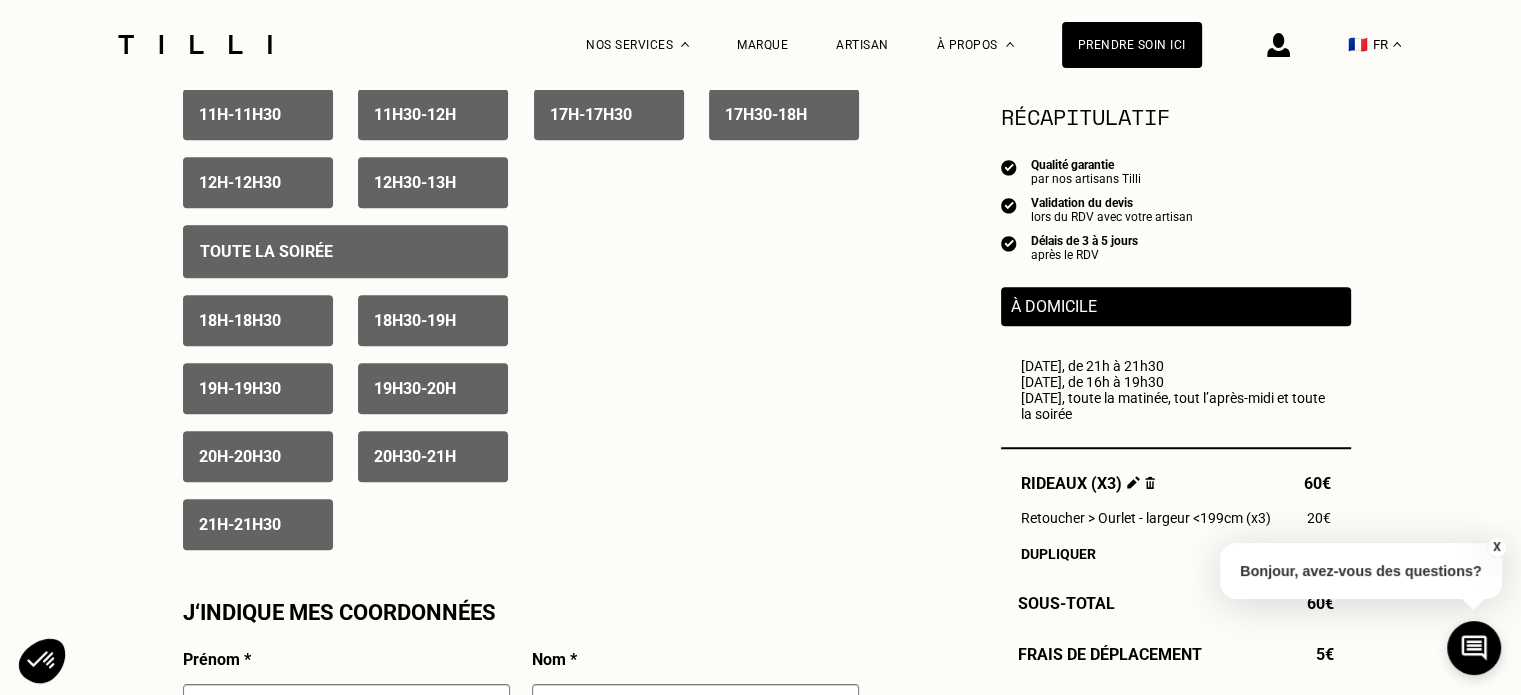 click on "21h  -  21h30" at bounding box center (258, 524) 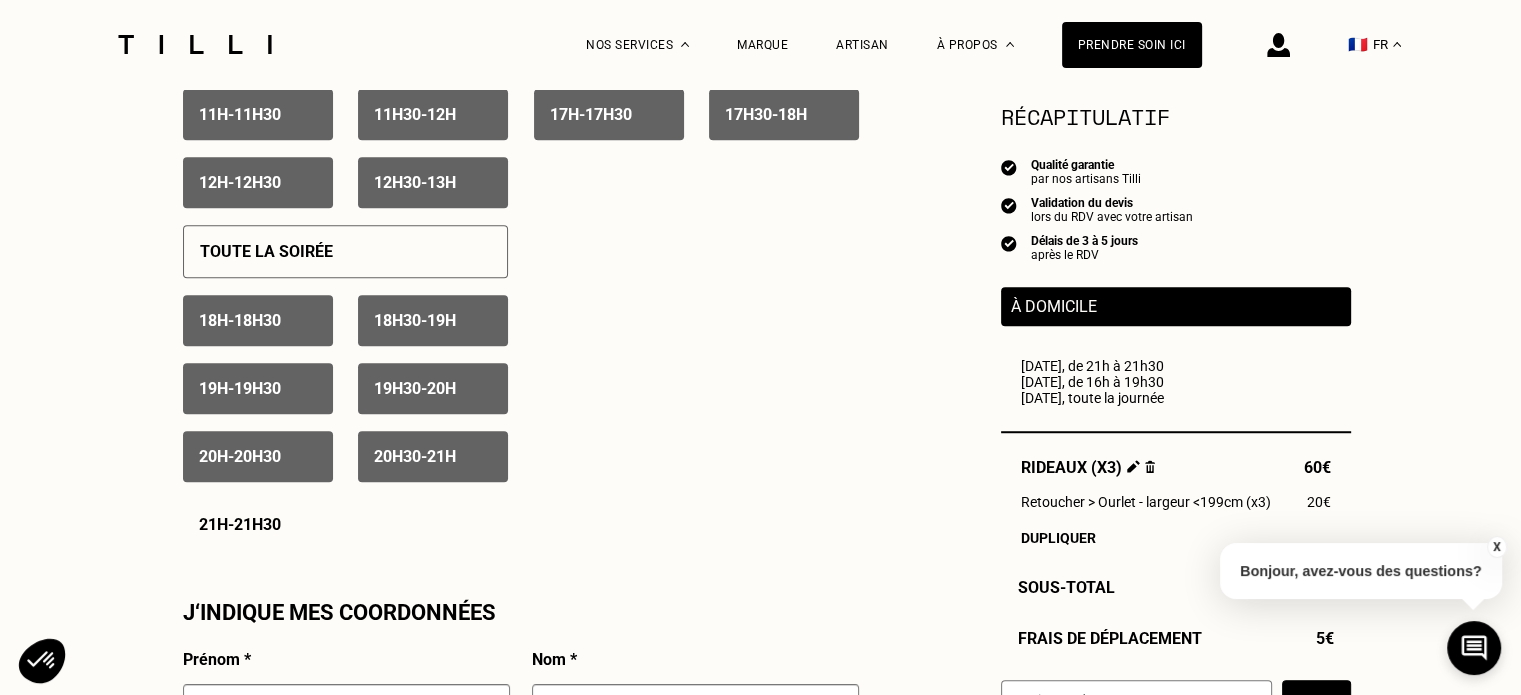click on "20h  -  20h30" at bounding box center (240, 456) 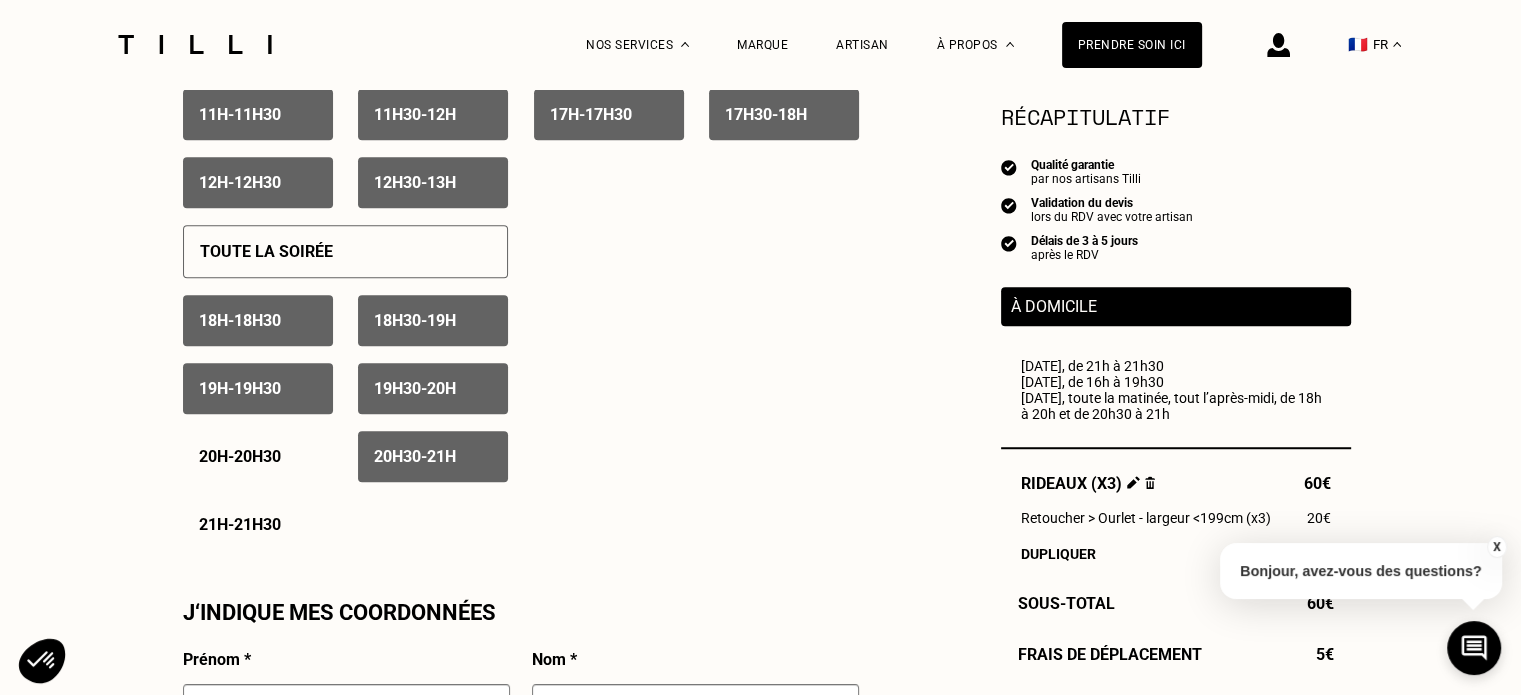 click on "20h30  -  21h" at bounding box center [415, 456] 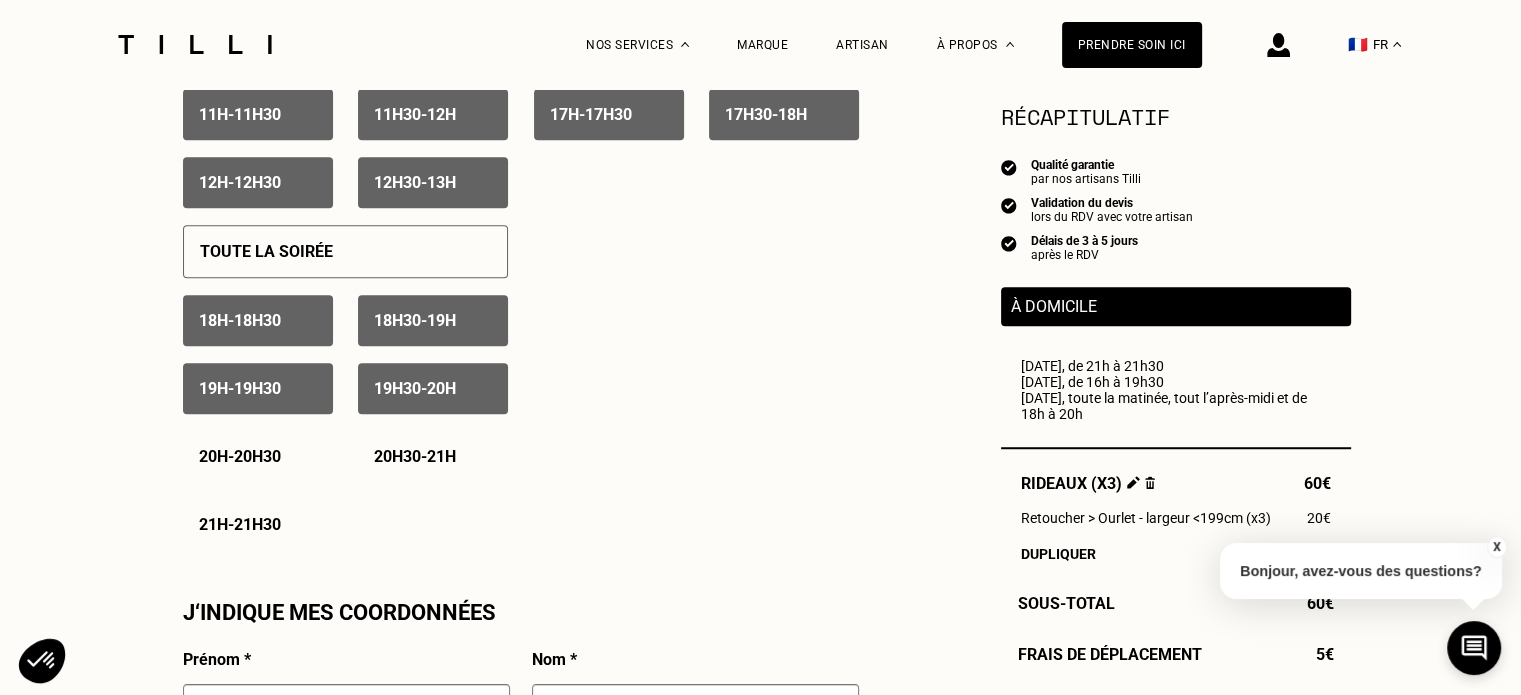 click on "19h30  -  20h" at bounding box center [433, 388] 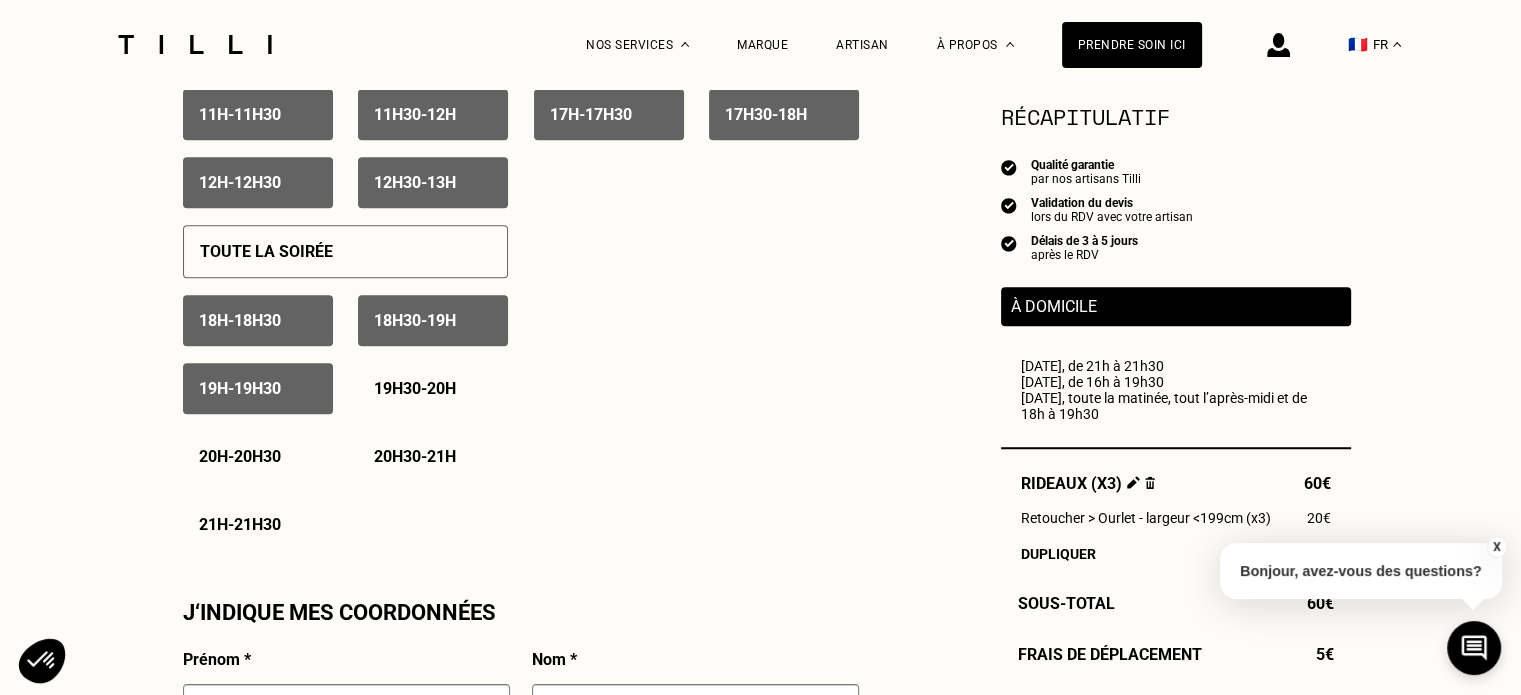 click on "19h  -  19h30" at bounding box center (258, 388) 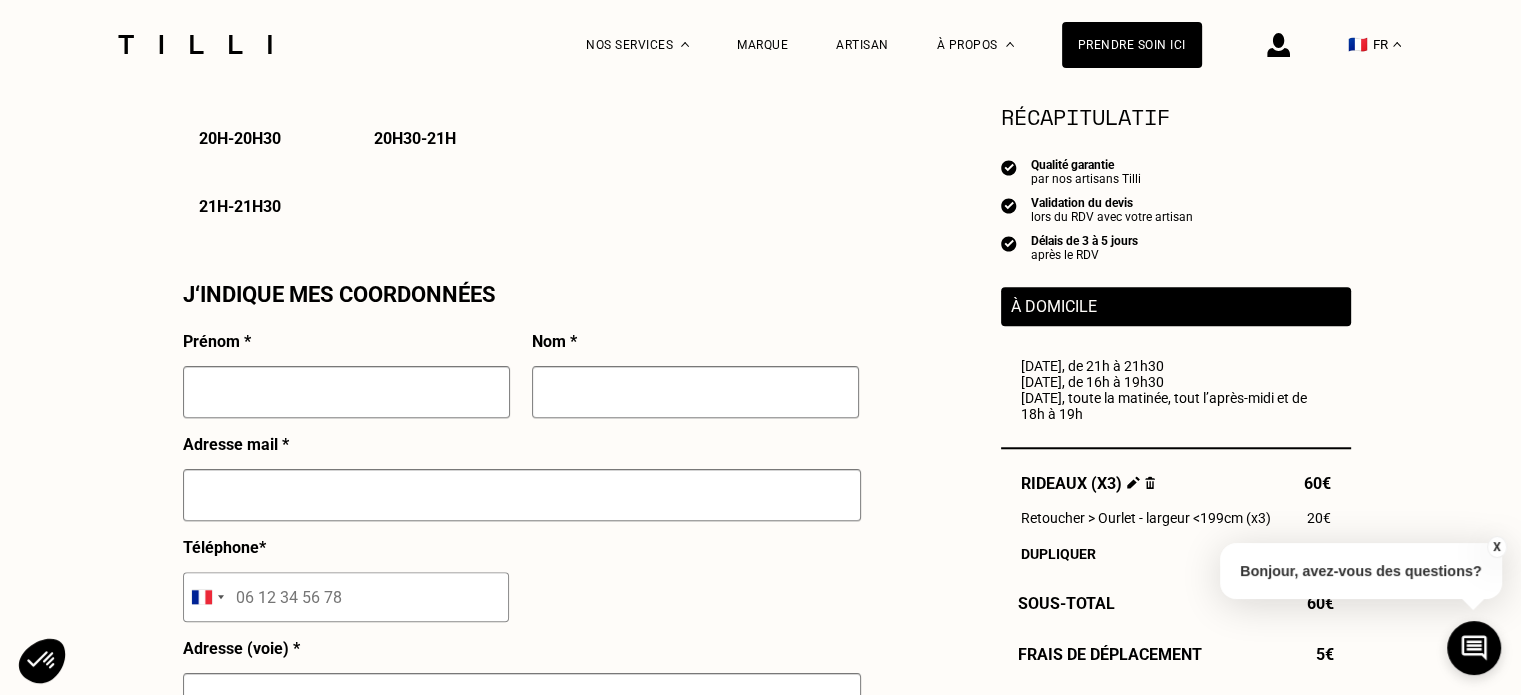 scroll, scrollTop: 1662, scrollLeft: 0, axis: vertical 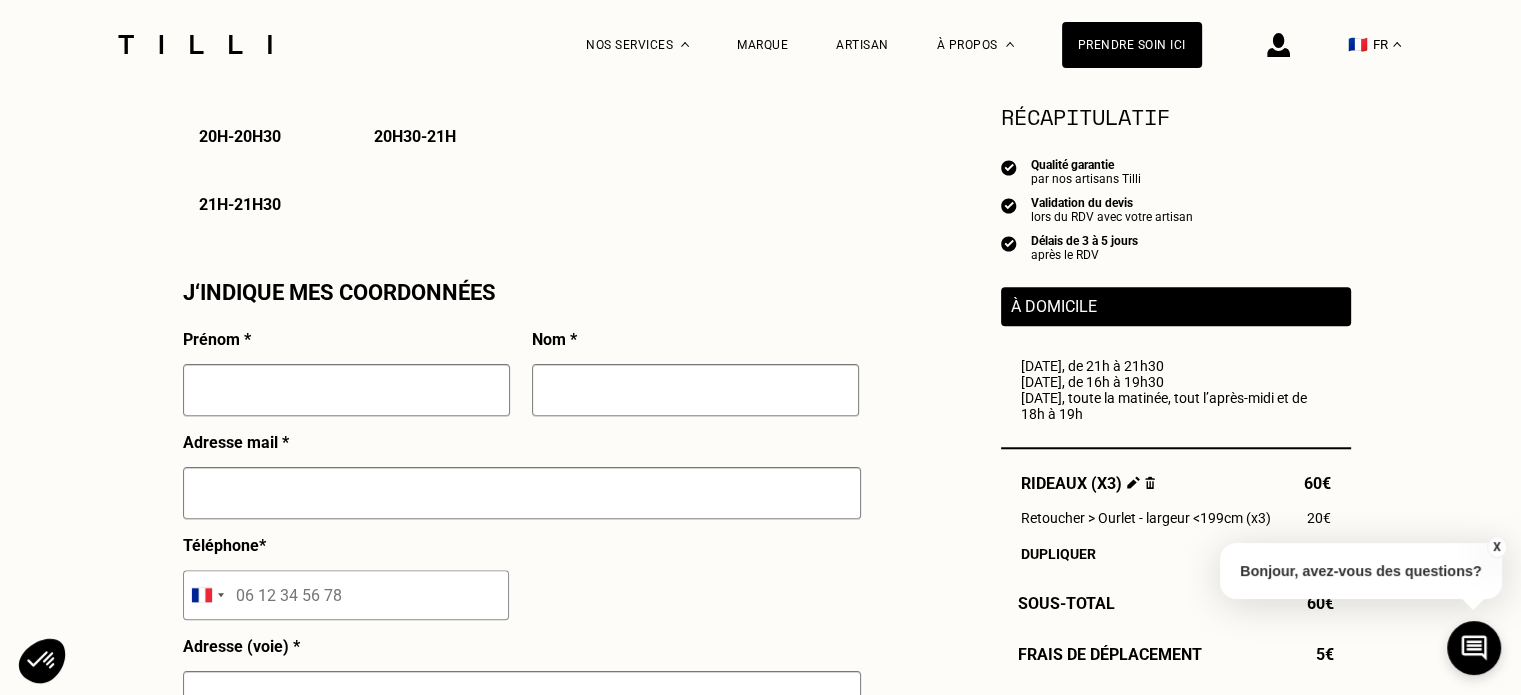 click at bounding box center (346, 390) 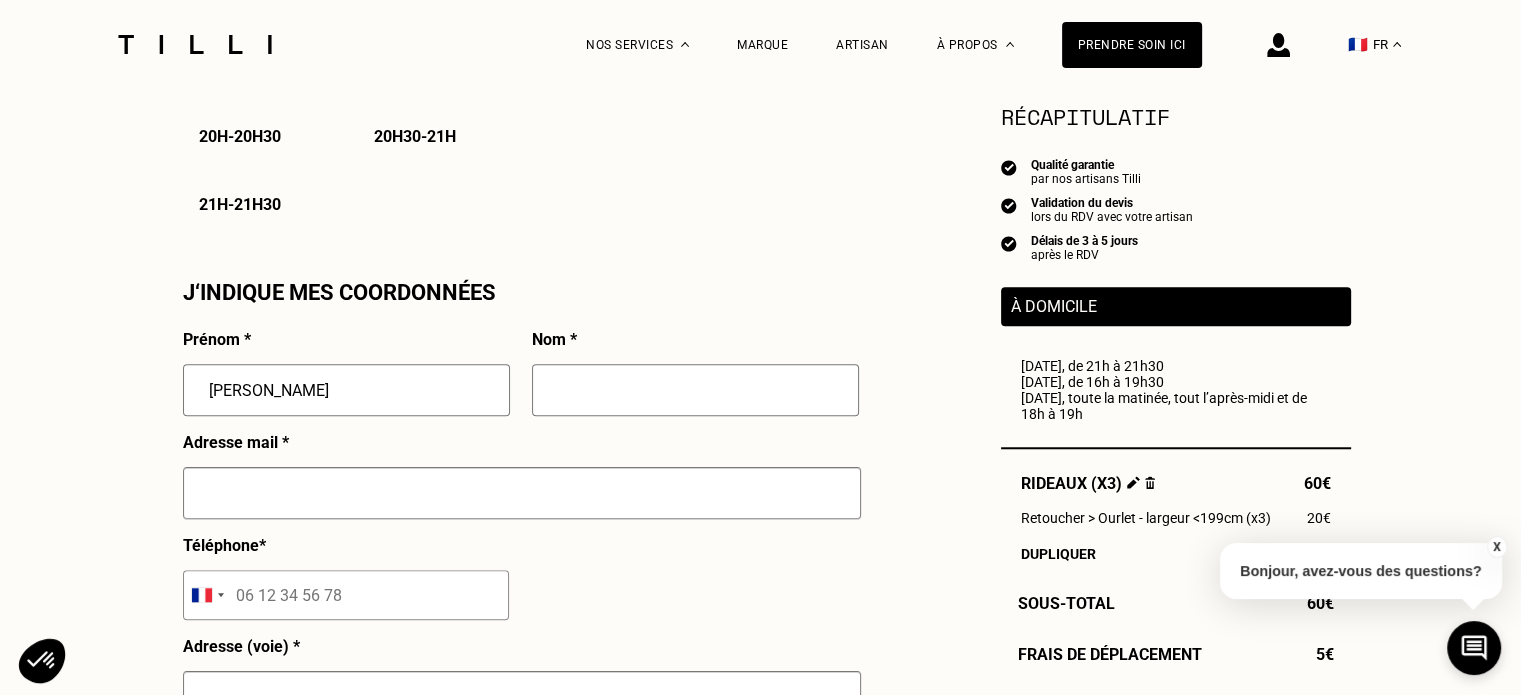 type on "[PERSON_NAME]" 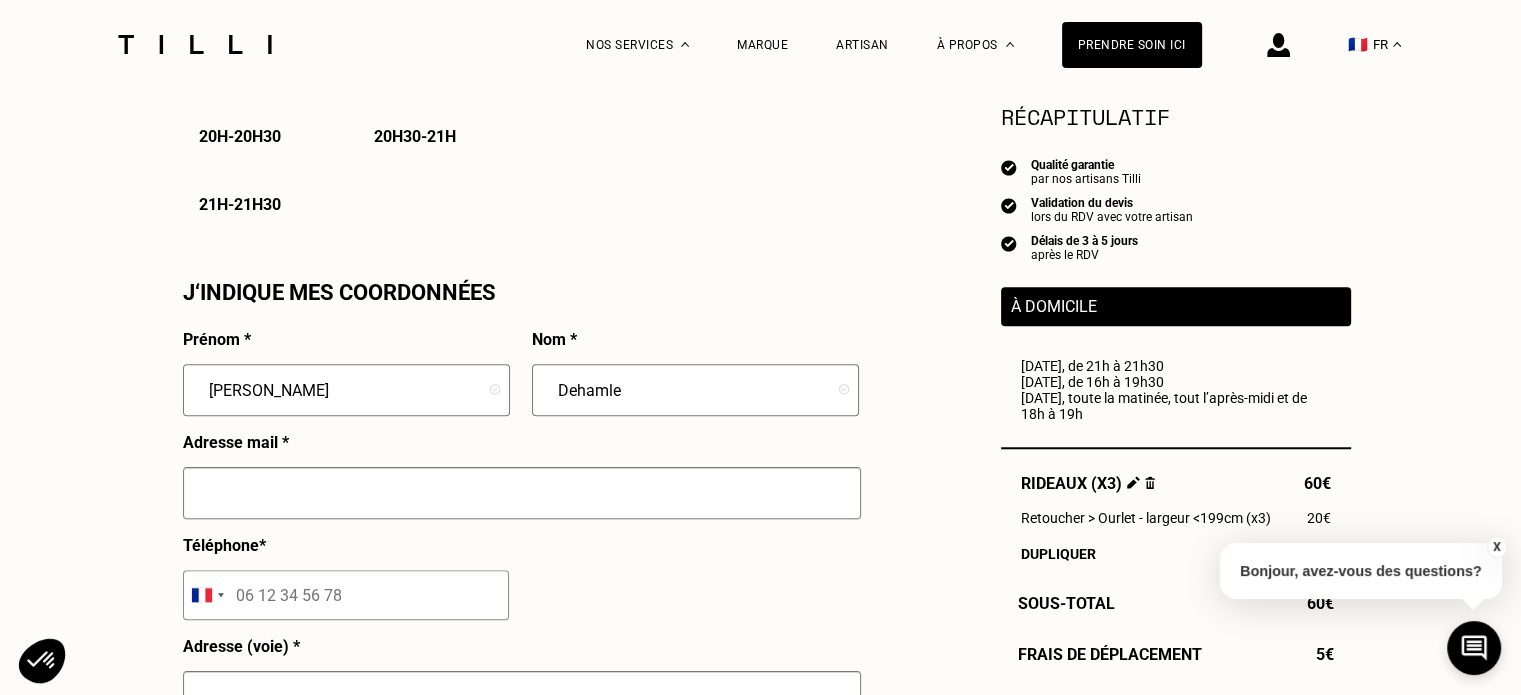 click on "J‘indique mes coordonnées Prénom * [PERSON_NAME] * Dehamle Adresse mail * Téléphone * [GEOGRAPHIC_DATA] +93 [GEOGRAPHIC_DATA] +355 [GEOGRAPHIC_DATA] +213 [US_STATE] +1 [GEOGRAPHIC_DATA] +376 [GEOGRAPHIC_DATA] +244 [GEOGRAPHIC_DATA] +1 [GEOGRAPHIC_DATA] +1 [GEOGRAPHIC_DATA] +54 [GEOGRAPHIC_DATA] +374 [GEOGRAPHIC_DATA] +297 [DATE][GEOGRAPHIC_DATA] +247 [GEOGRAPHIC_DATA] +61 [GEOGRAPHIC_DATA] +43 [GEOGRAPHIC_DATA] +994 [GEOGRAPHIC_DATA] +1 [GEOGRAPHIC_DATA] +973 [GEOGRAPHIC_DATA] +880 [GEOGRAPHIC_DATA] +1 [GEOGRAPHIC_DATA] +375 [GEOGRAPHIC_DATA] +32 [GEOGRAPHIC_DATA] +501 [GEOGRAPHIC_DATA] +229 [GEOGRAPHIC_DATA] +1 [GEOGRAPHIC_DATA] +975 [GEOGRAPHIC_DATA] +591 [GEOGRAPHIC_DATA] +387 [GEOGRAPHIC_DATA] +267 [GEOGRAPHIC_DATA] +55 [GEOGRAPHIC_DATA] +246 [GEOGRAPHIC_DATA] +1 [GEOGRAPHIC_DATA] +673 [GEOGRAPHIC_DATA] +359 [GEOGRAPHIC_DATA] +226 [GEOGRAPHIC_DATA] +257 [GEOGRAPHIC_DATA] +855 [GEOGRAPHIC_DATA] +237 [GEOGRAPHIC_DATA] +1 [GEOGRAPHIC_DATA] +238 [GEOGRAPHIC_DATA] [GEOGRAPHIC_DATA] +599 [GEOGRAPHIC_DATA] +1 [GEOGRAPHIC_DATA] +236 [GEOGRAPHIC_DATA] +235 [GEOGRAPHIC_DATA] +56 [GEOGRAPHIC_DATA] +86 [GEOGRAPHIC_DATA] +61 [GEOGRAPHIC_DATA] +61 [GEOGRAPHIC_DATA] +57 [GEOGRAPHIC_DATA] +269 [GEOGRAPHIC_DATA] - [GEOGRAPHIC_DATA] +242 [GEOGRAPHIC_DATA] - [GEOGRAPHIC_DATA] +243 [GEOGRAPHIC_DATA] +682 [GEOGRAPHIC_DATA] +506 [GEOGRAPHIC_DATA] +385 [GEOGRAPHIC_DATA] +53 [GEOGRAPHIC_DATA] +599 [GEOGRAPHIC_DATA] +357 [GEOGRAPHIC_DATA] +420 [GEOGRAPHIC_DATA] +225 +45" at bounding box center (521, 722) 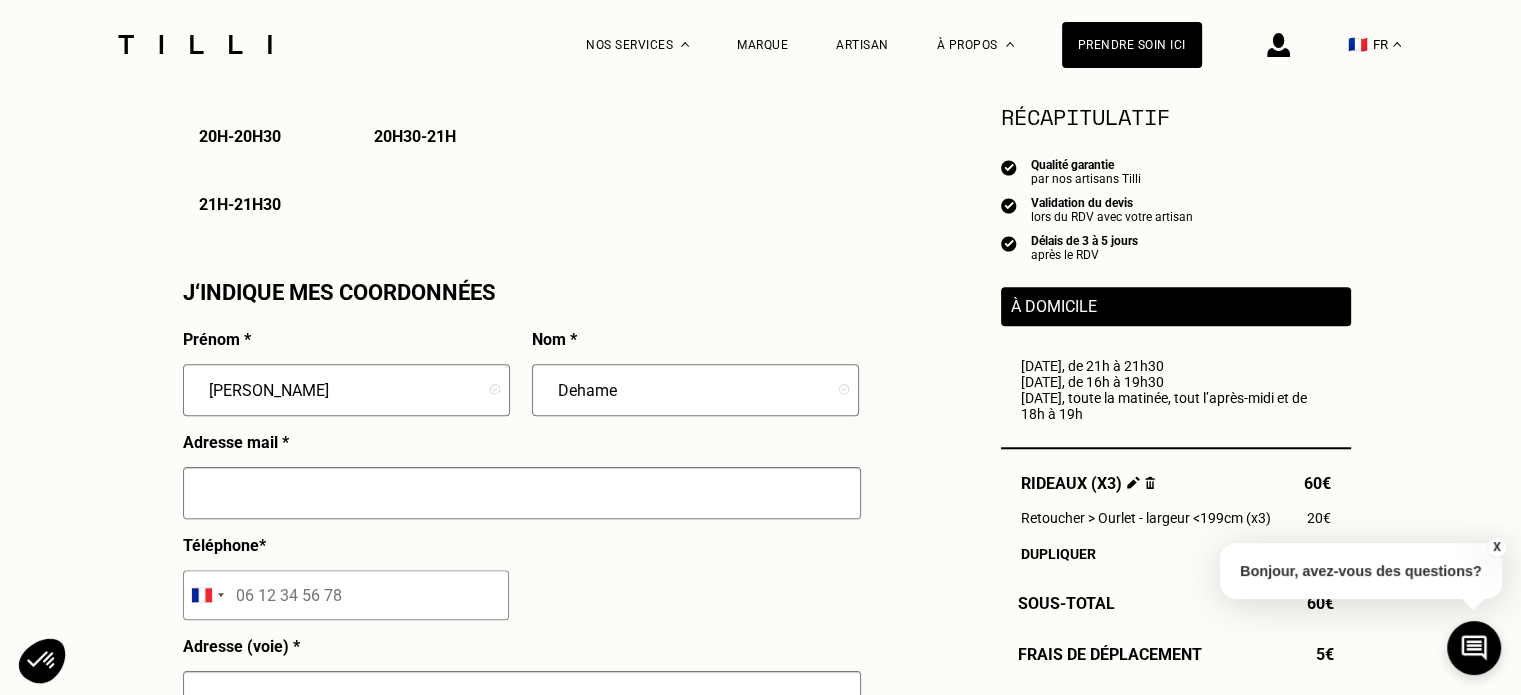type on "Dehame" 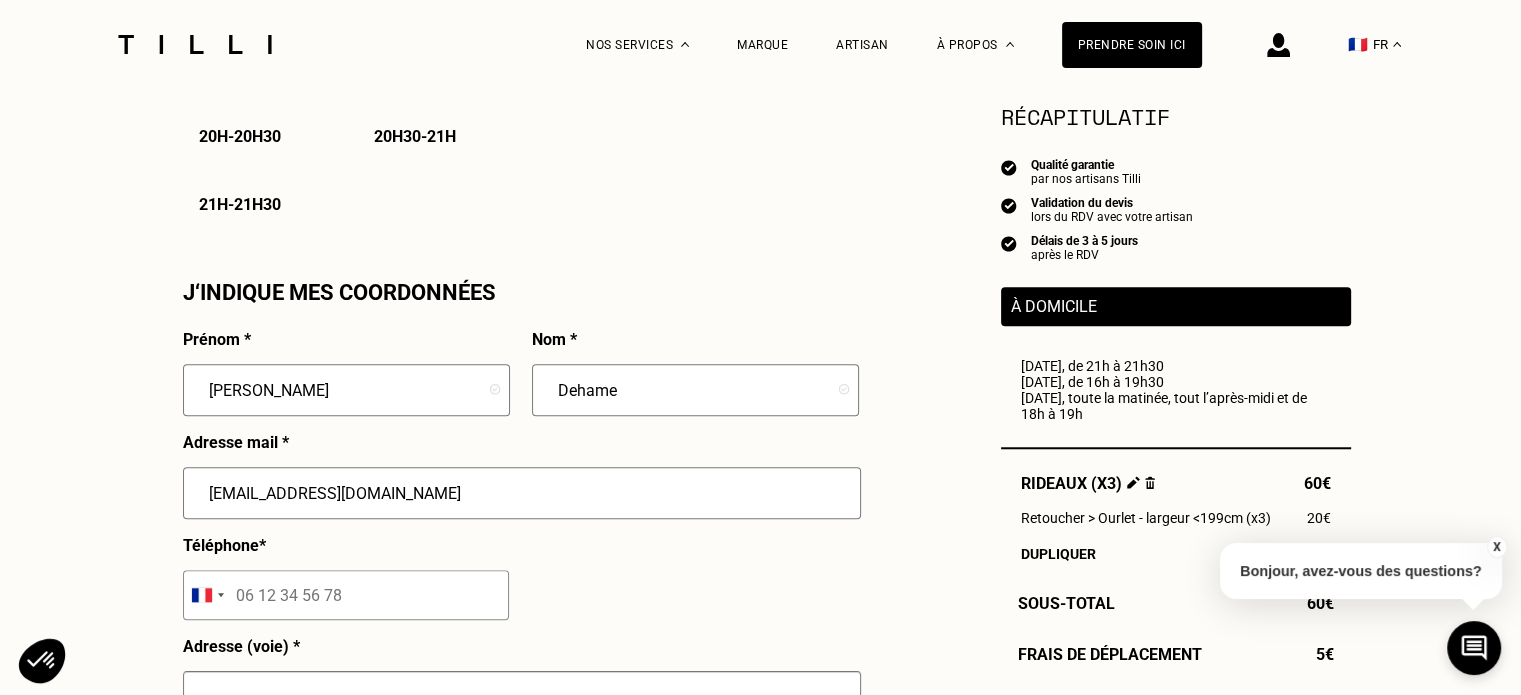 type on "[EMAIL_ADDRESS][DOMAIN_NAME]" 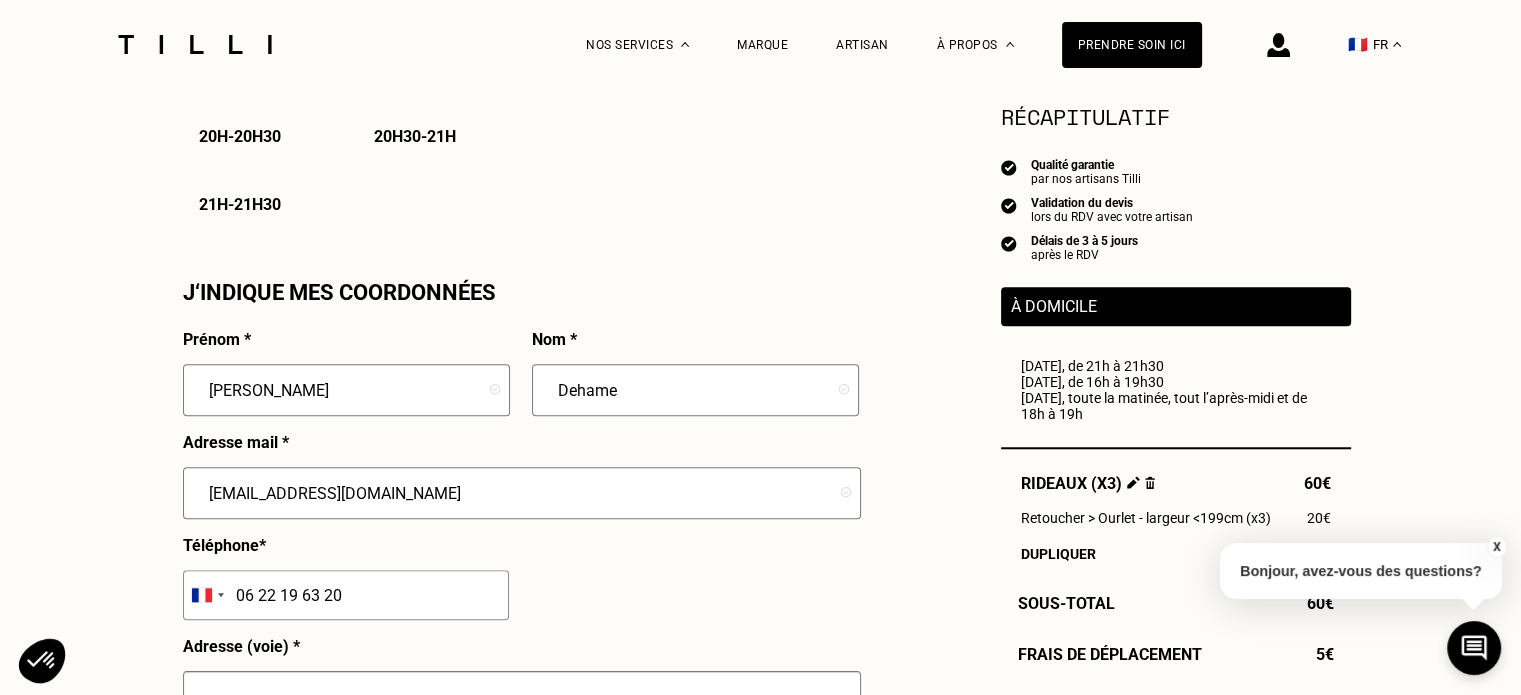 type on "06 22 19 63 20" 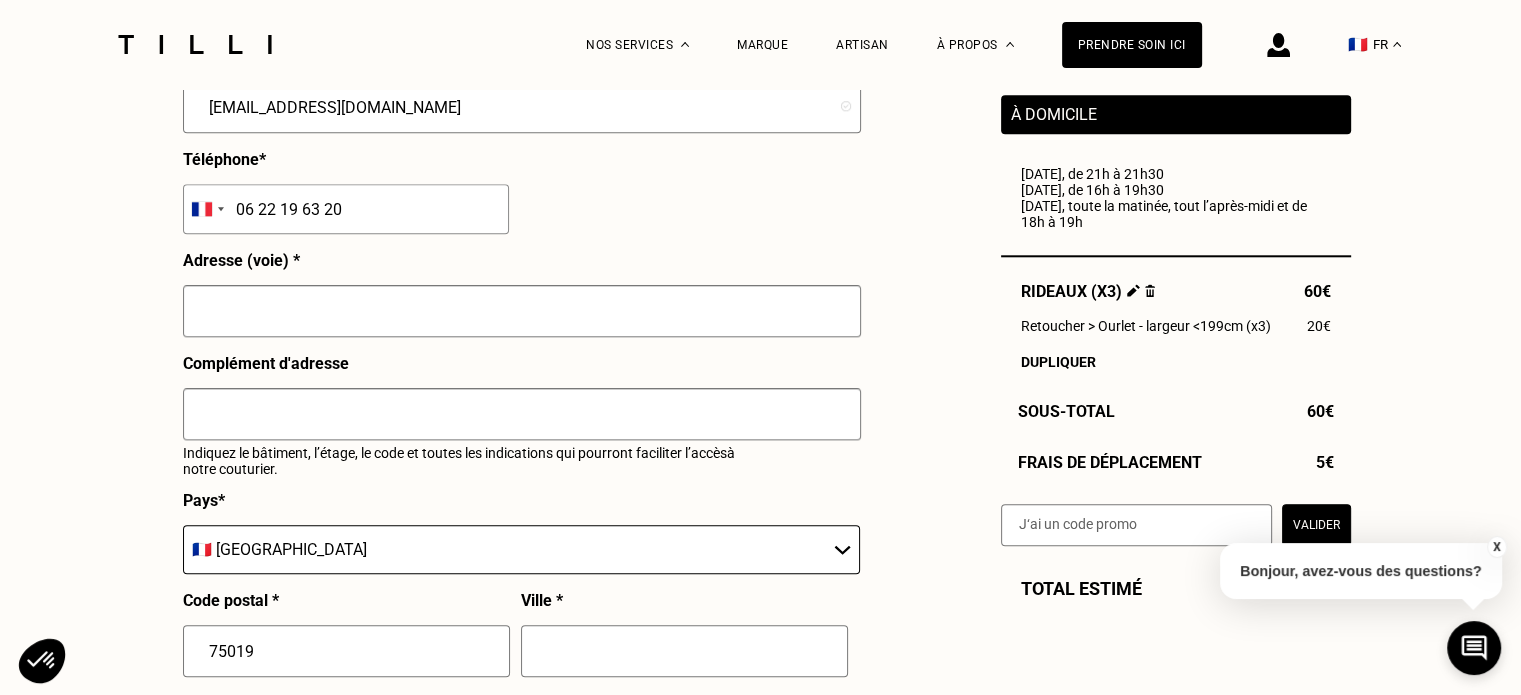 scroll, scrollTop: 2050, scrollLeft: 0, axis: vertical 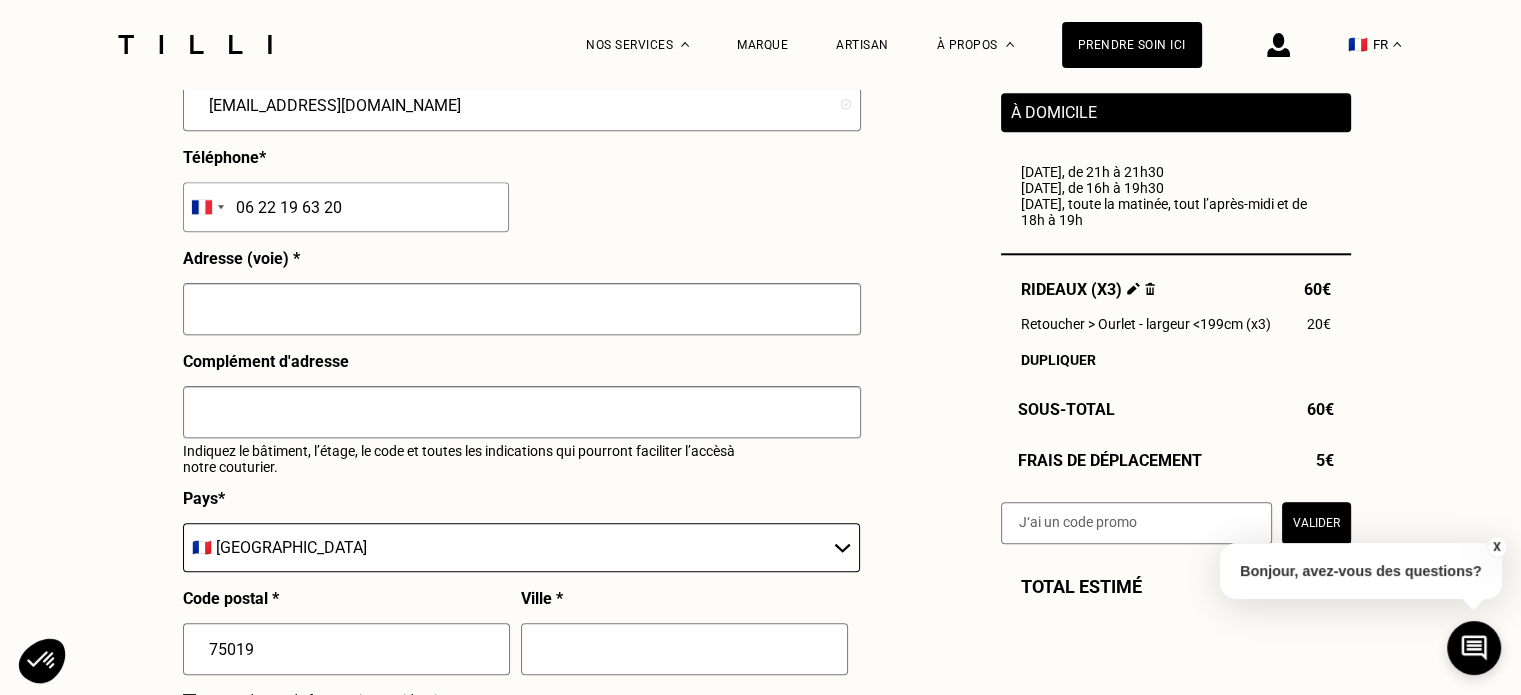 click at bounding box center (522, 309) 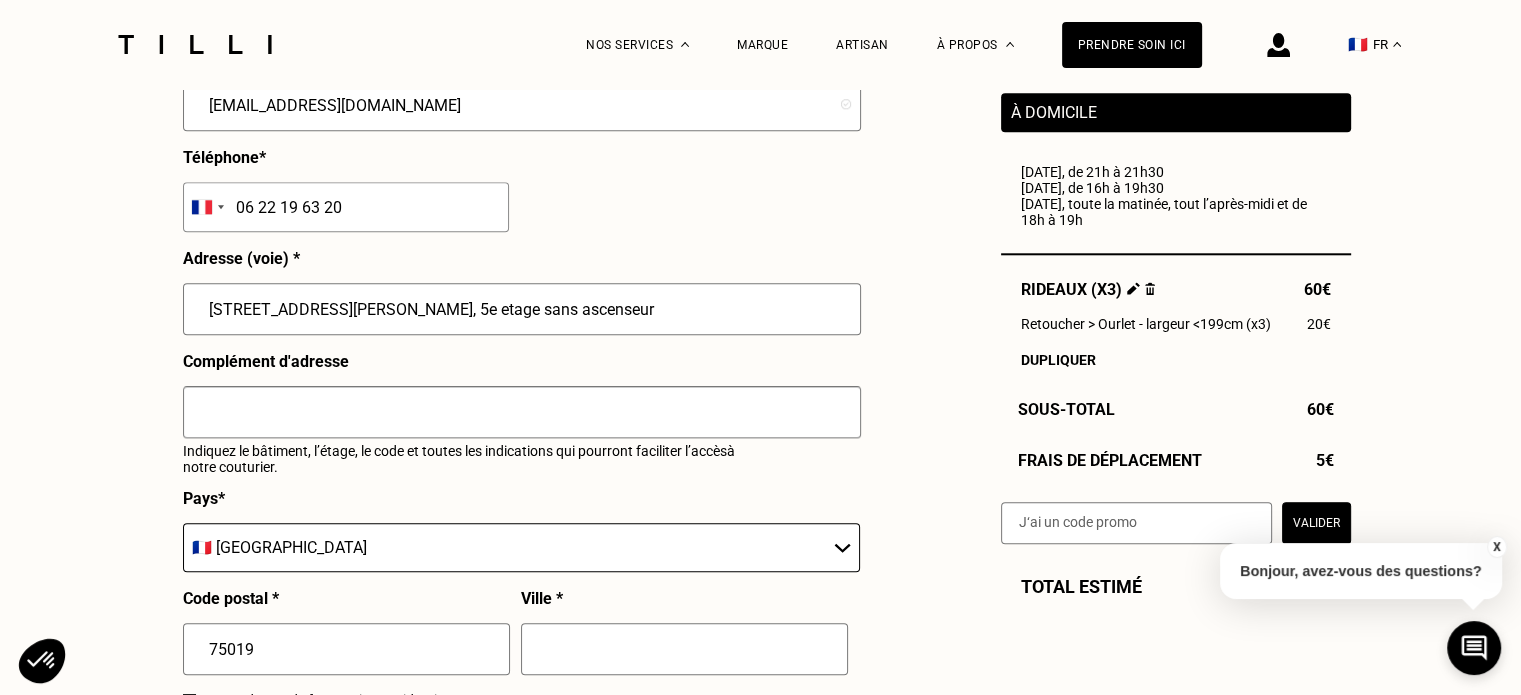 type on "[GEOGRAPHIC_DATA]" 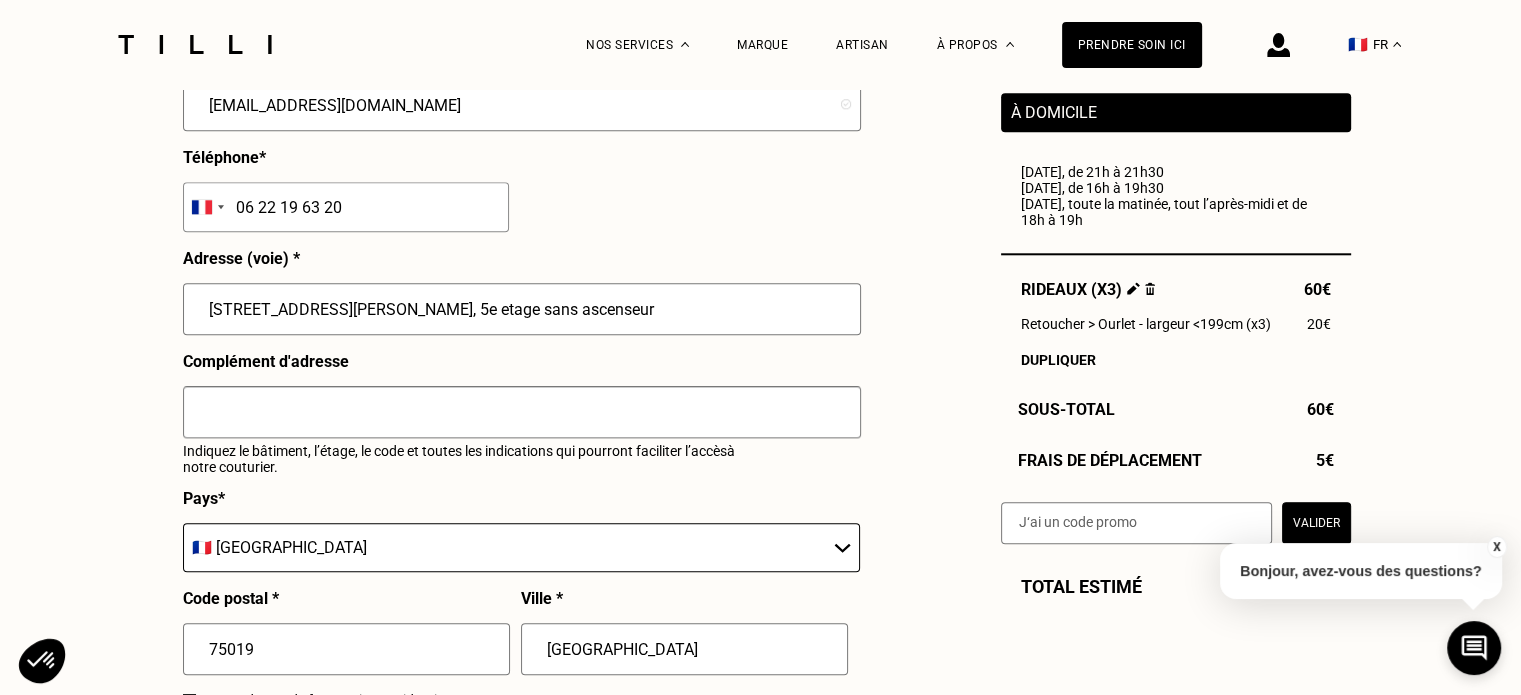 drag, startPoint x: 591, startPoint y: 317, endPoint x: 406, endPoint y: 311, distance: 185.09727 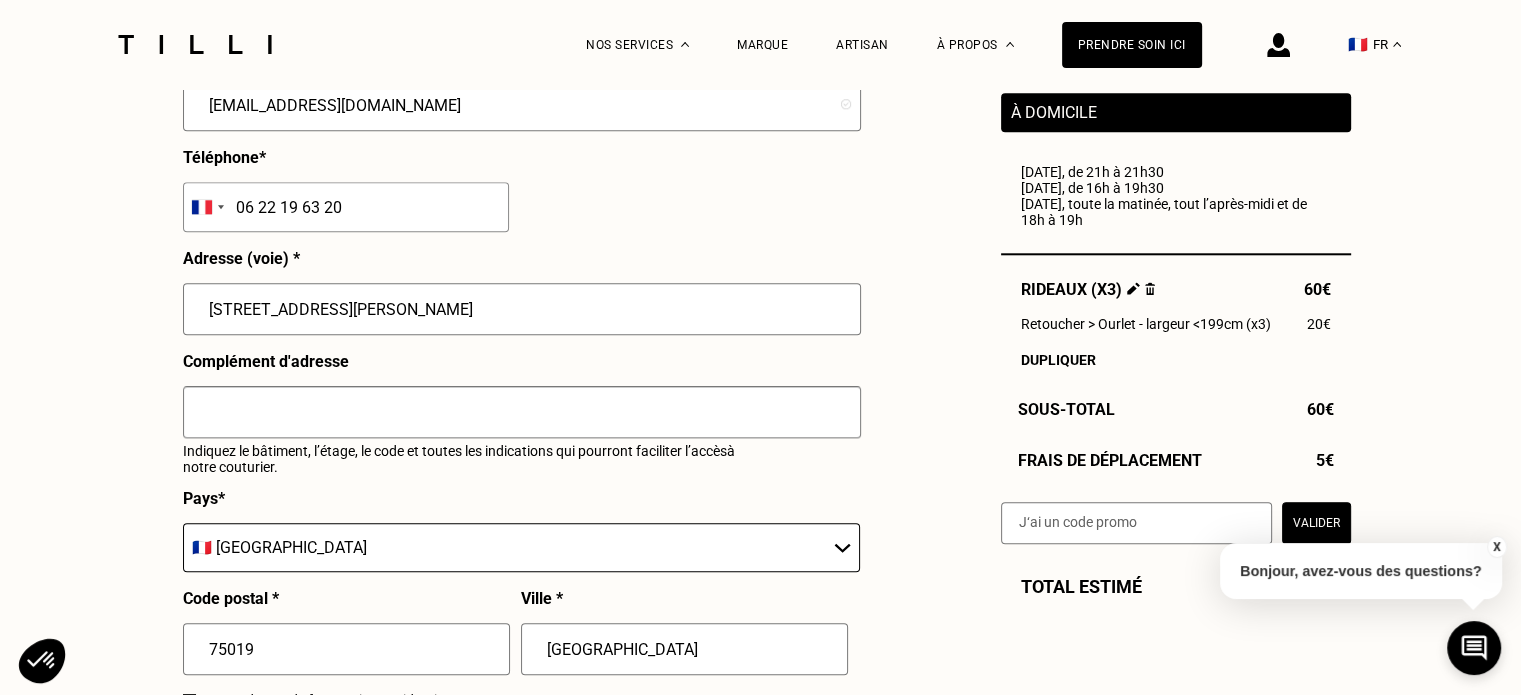type on "[STREET_ADDRESS][PERSON_NAME]" 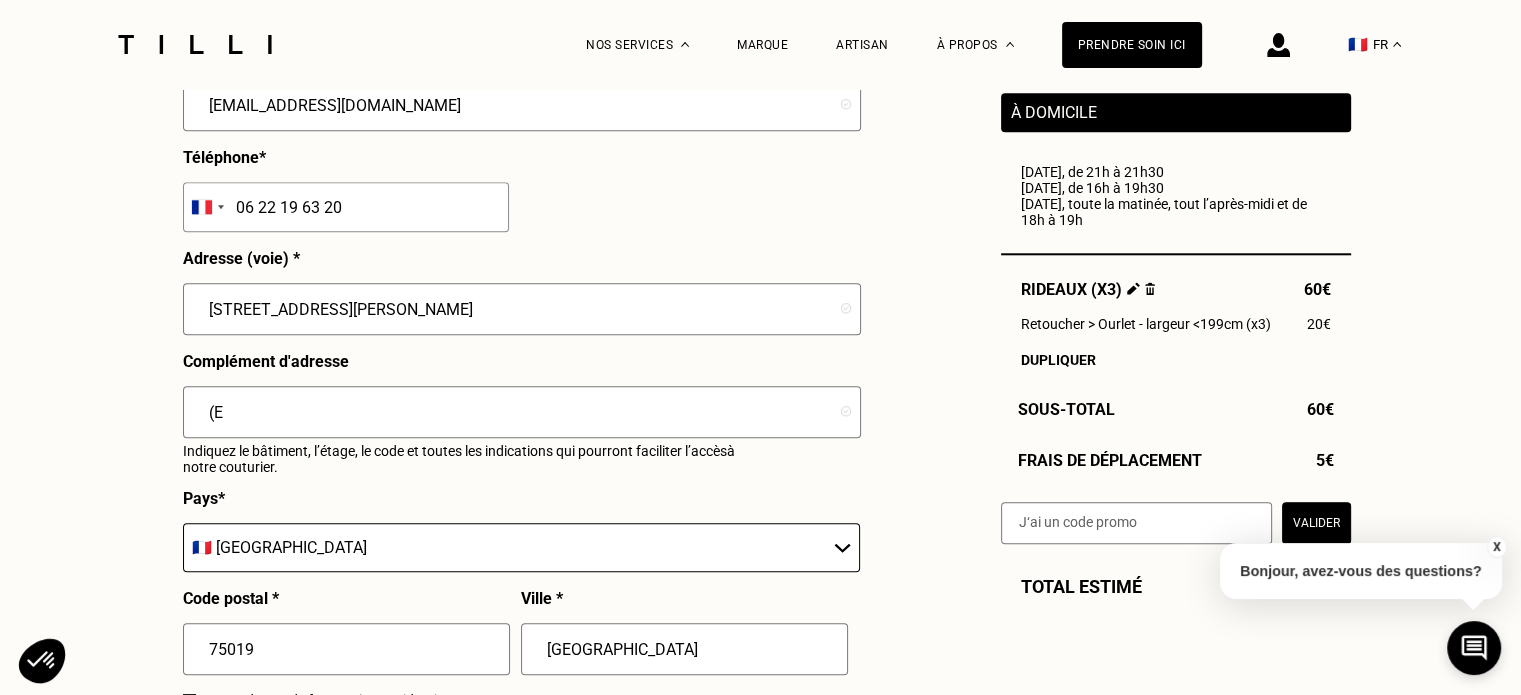 type on "(" 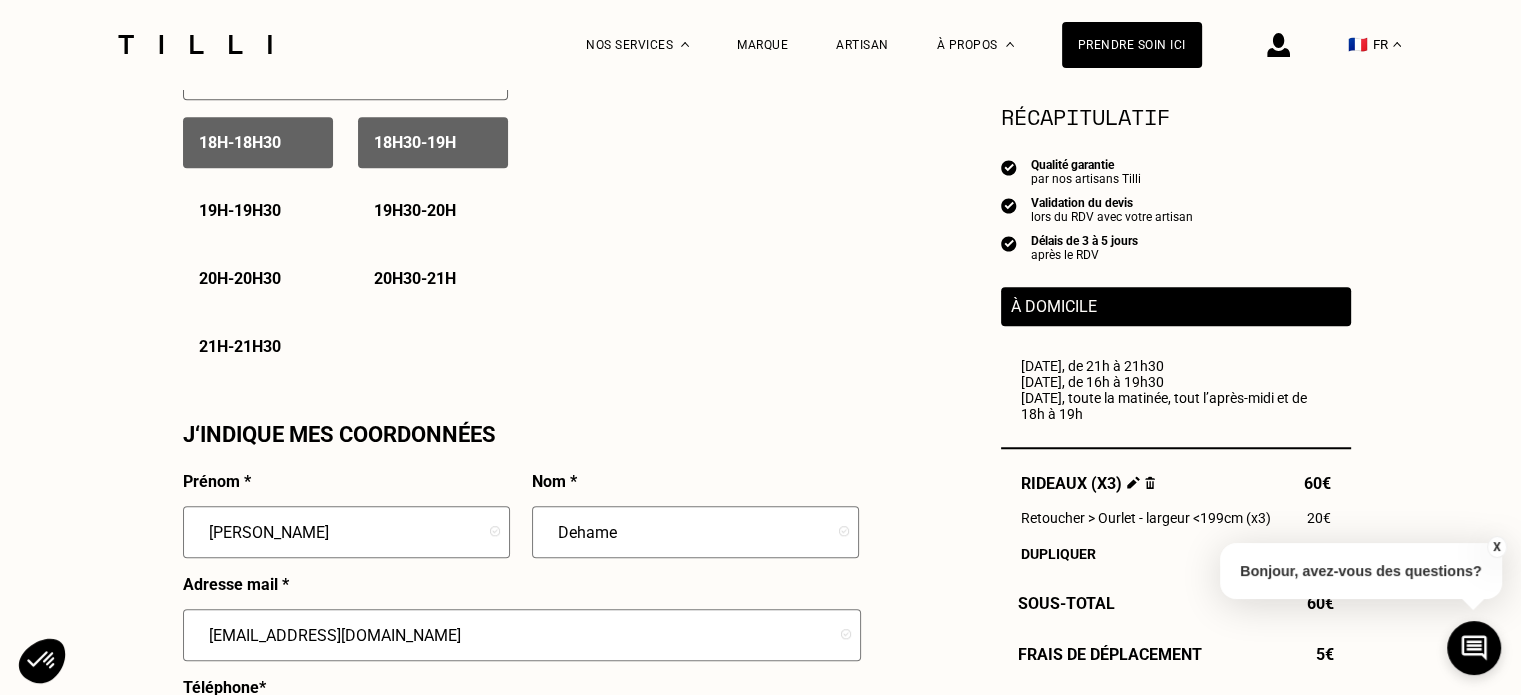 scroll, scrollTop: 1526, scrollLeft: 0, axis: vertical 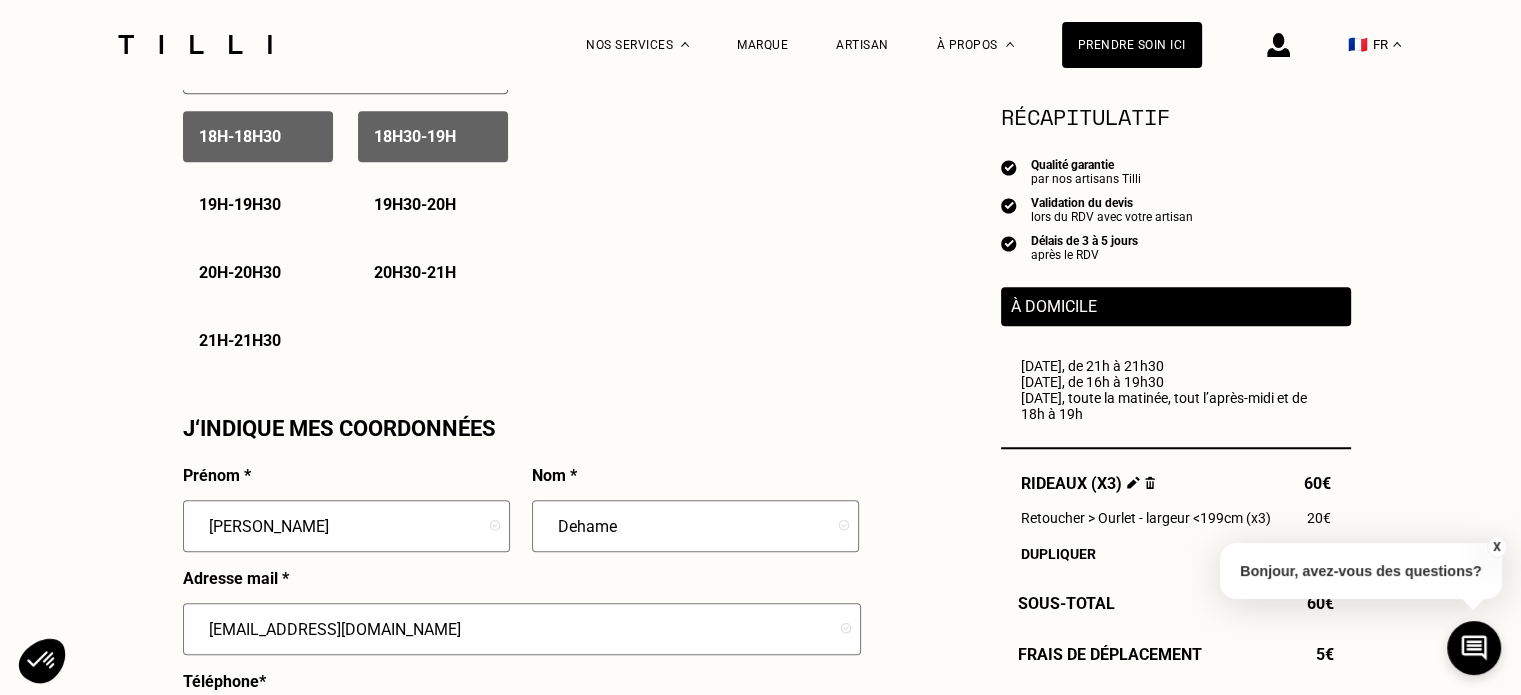 type on "5E etage sans ascenseur" 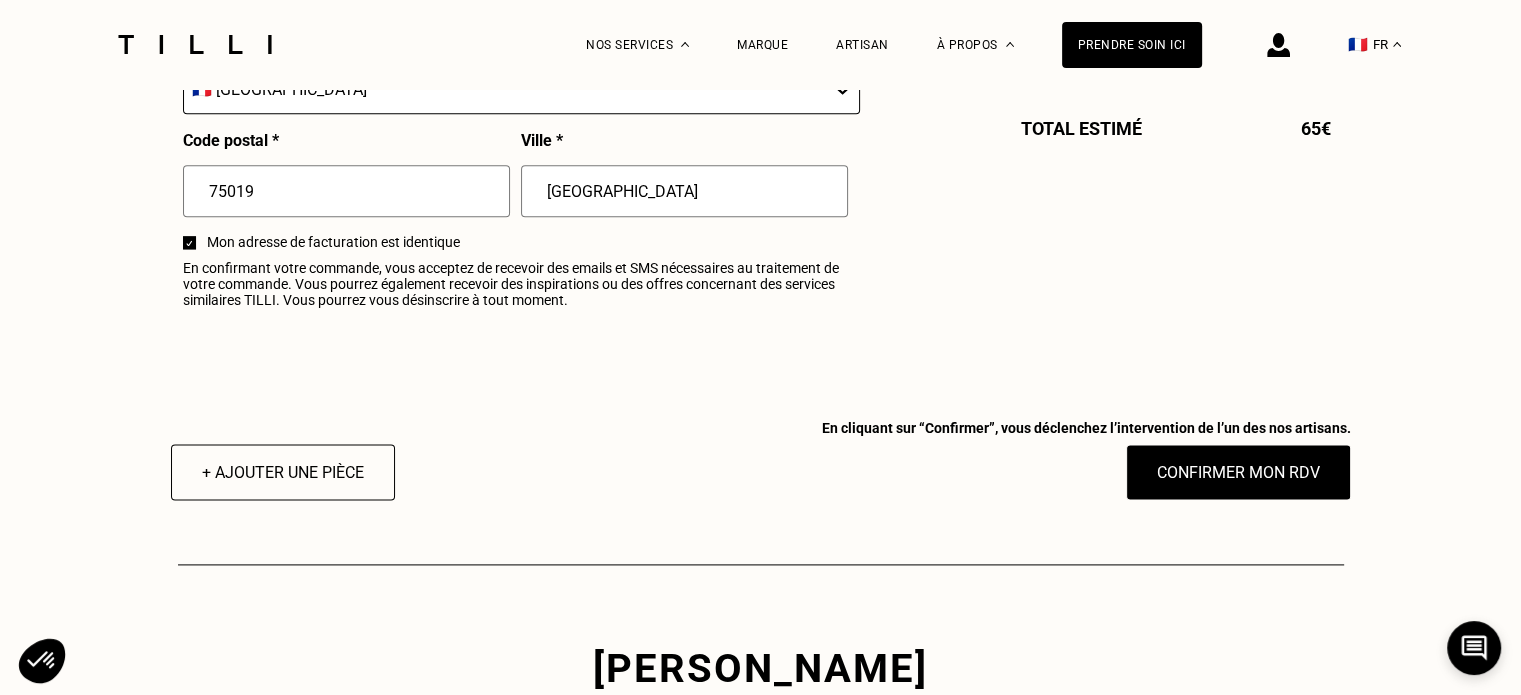 scroll, scrollTop: 2556, scrollLeft: 0, axis: vertical 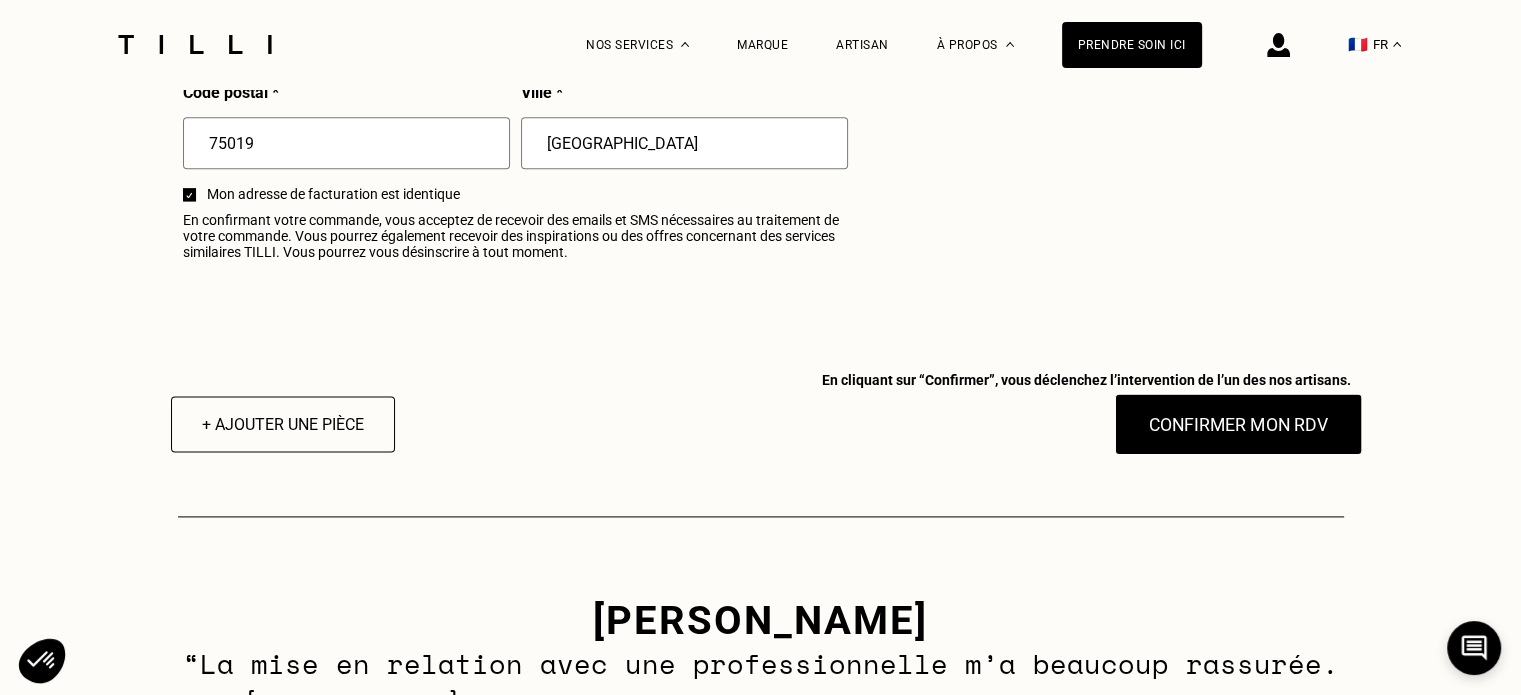 click on "Confirmer mon RDV" at bounding box center (1238, 424) 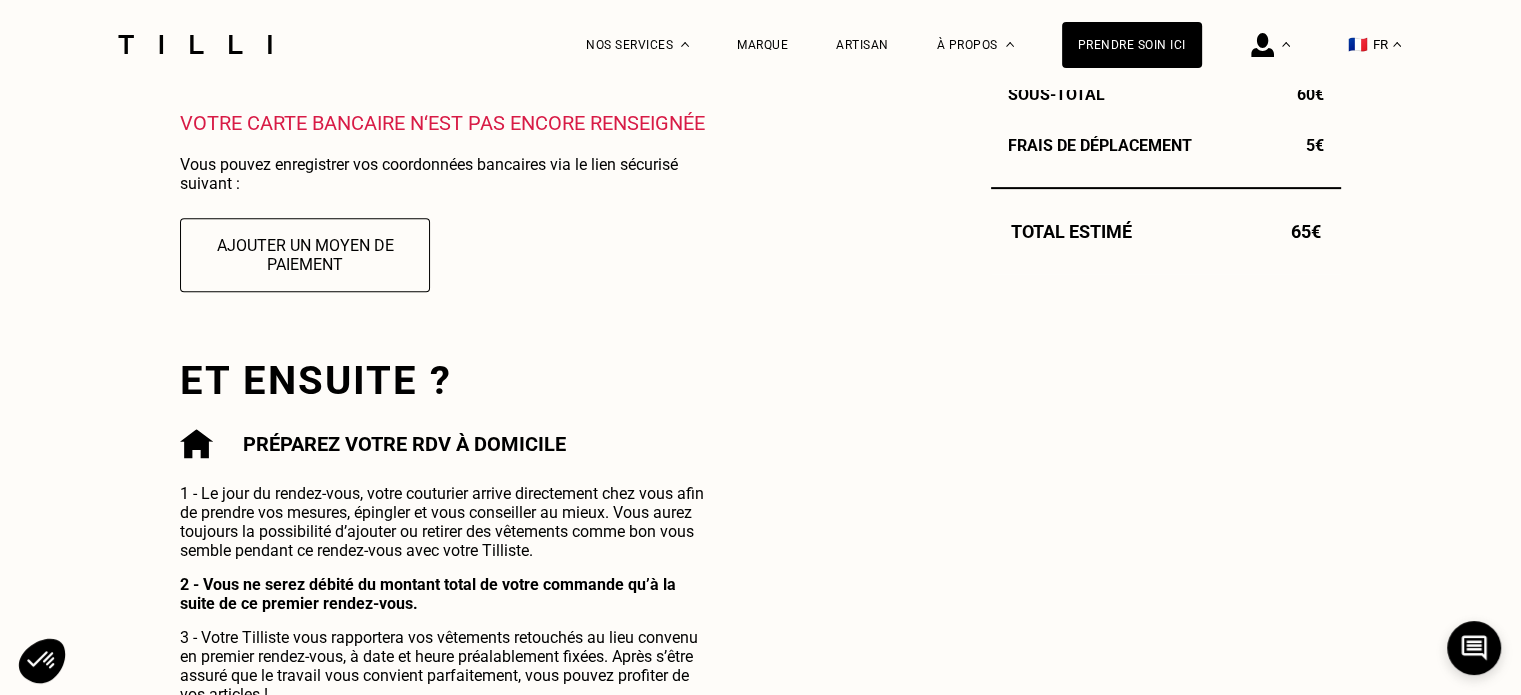 scroll, scrollTop: 745, scrollLeft: 0, axis: vertical 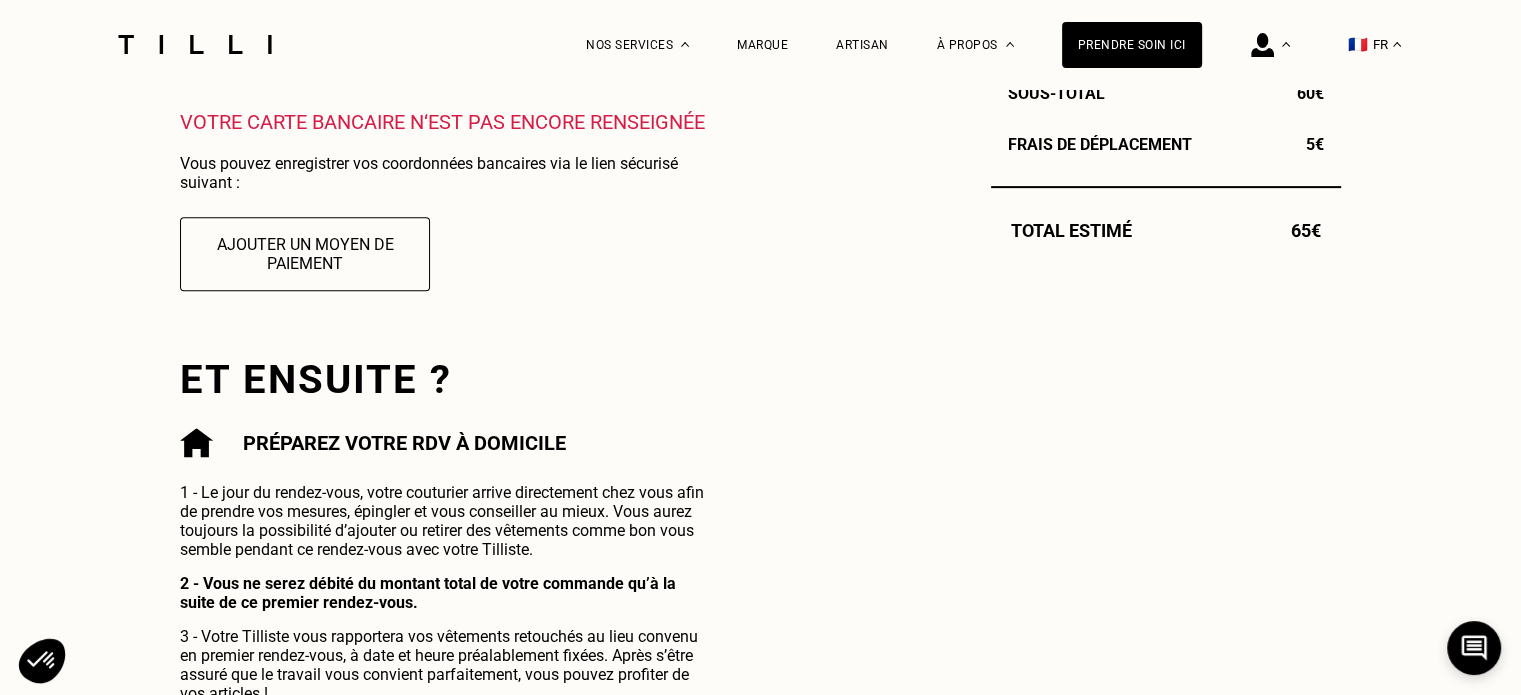 click on "Et ensuite ?" at bounding box center [449, 379] 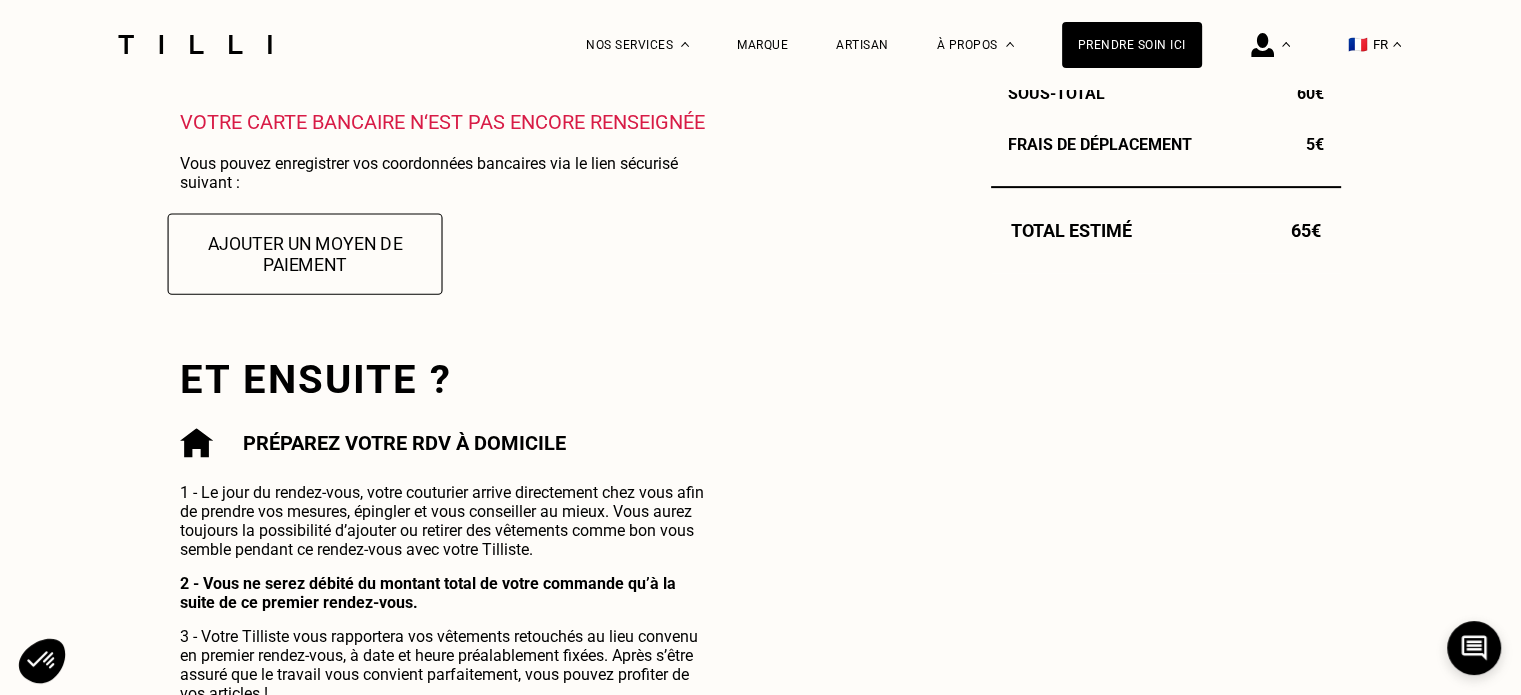 click on "Ajouter un moyen de paiement" at bounding box center [305, 253] 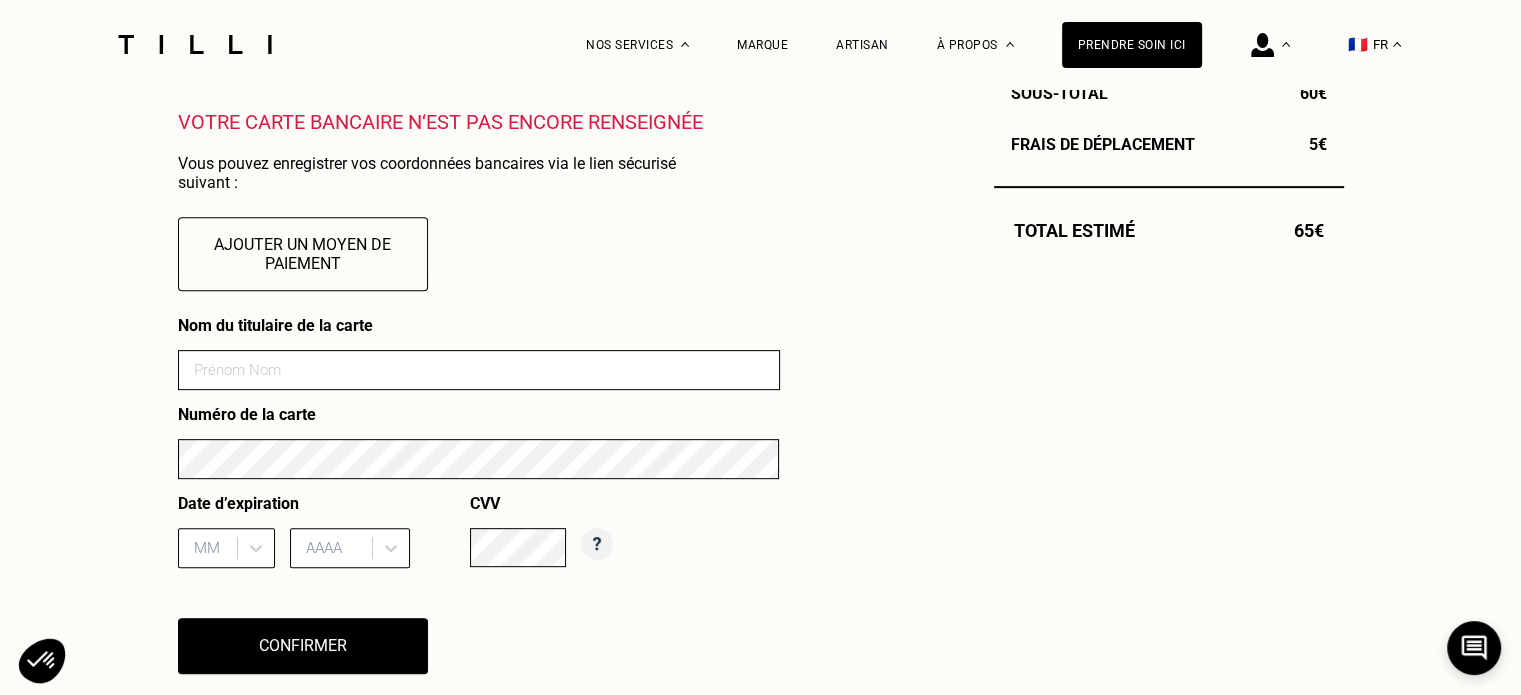 click at bounding box center (479, 370) 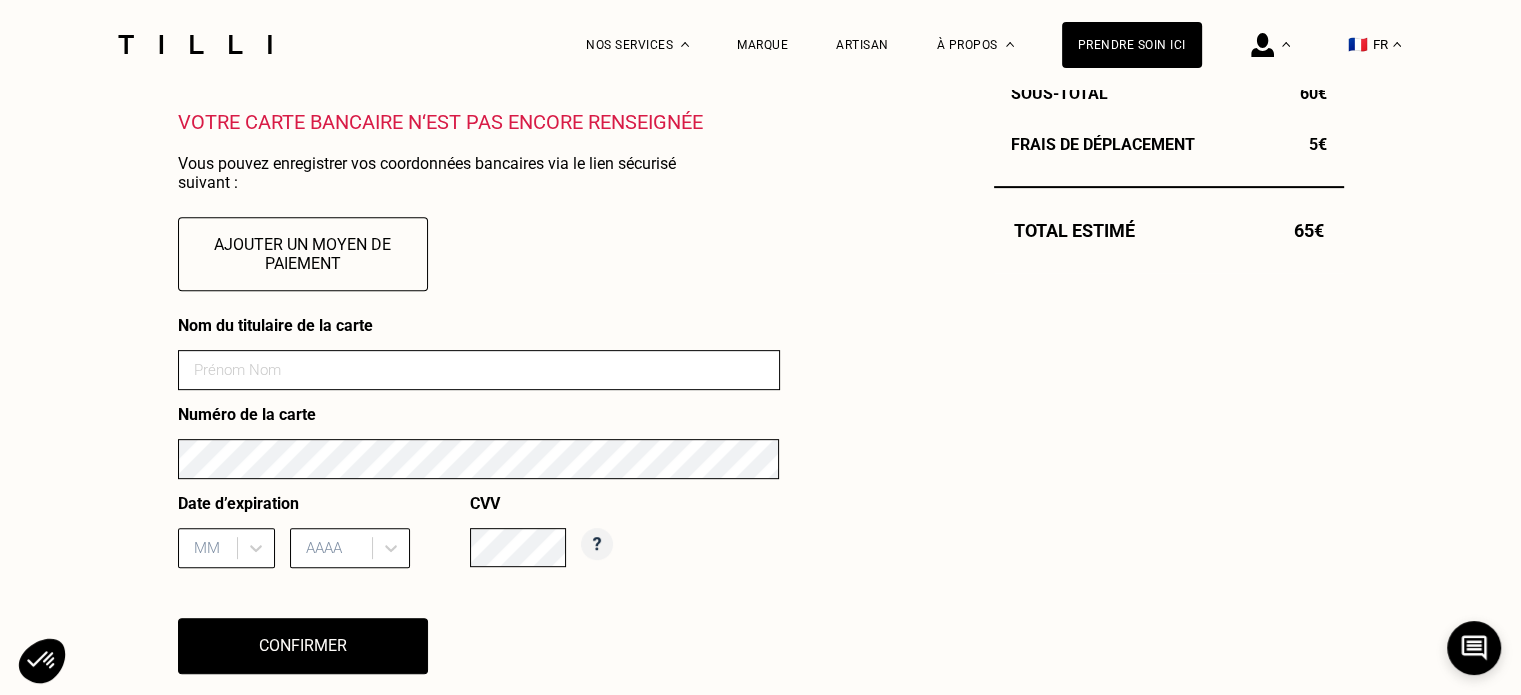 type on "[PERSON_NAME]" 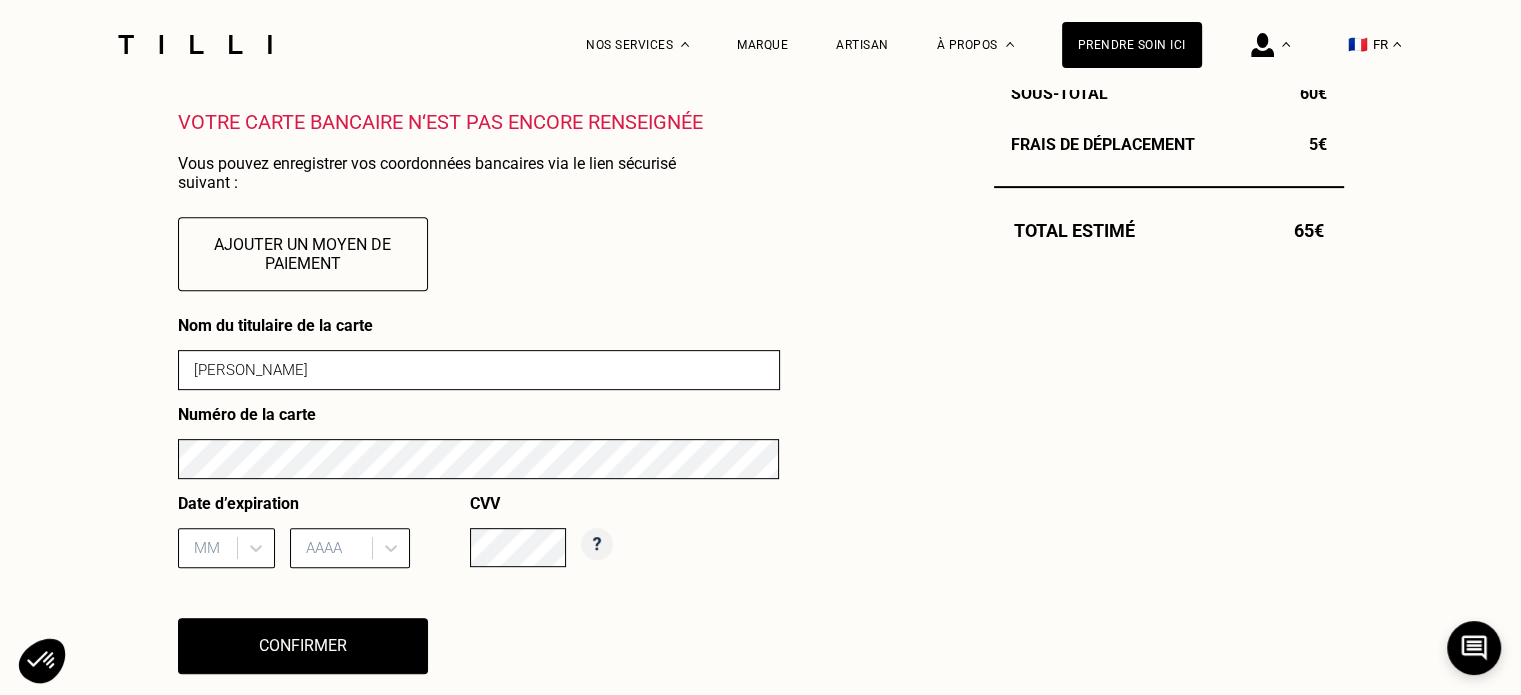 type on "06" 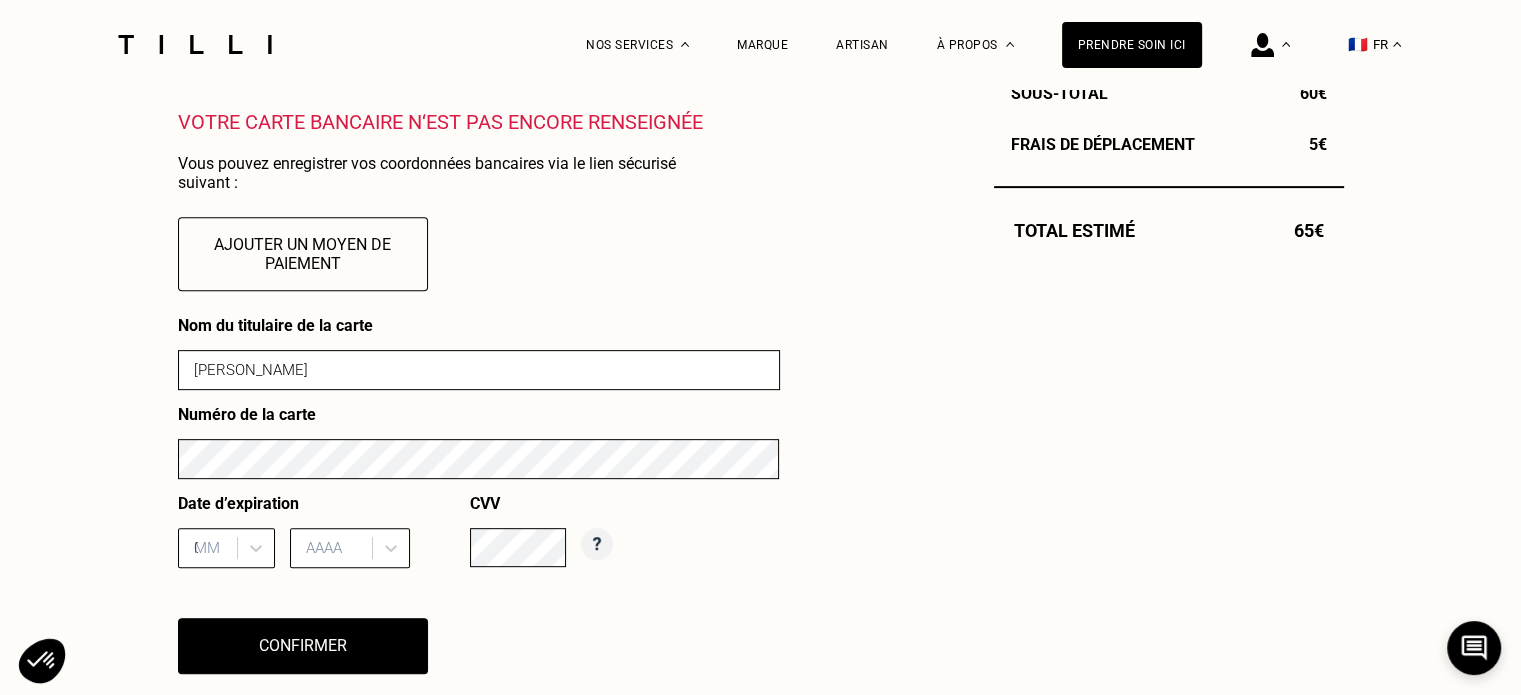 type on "2028" 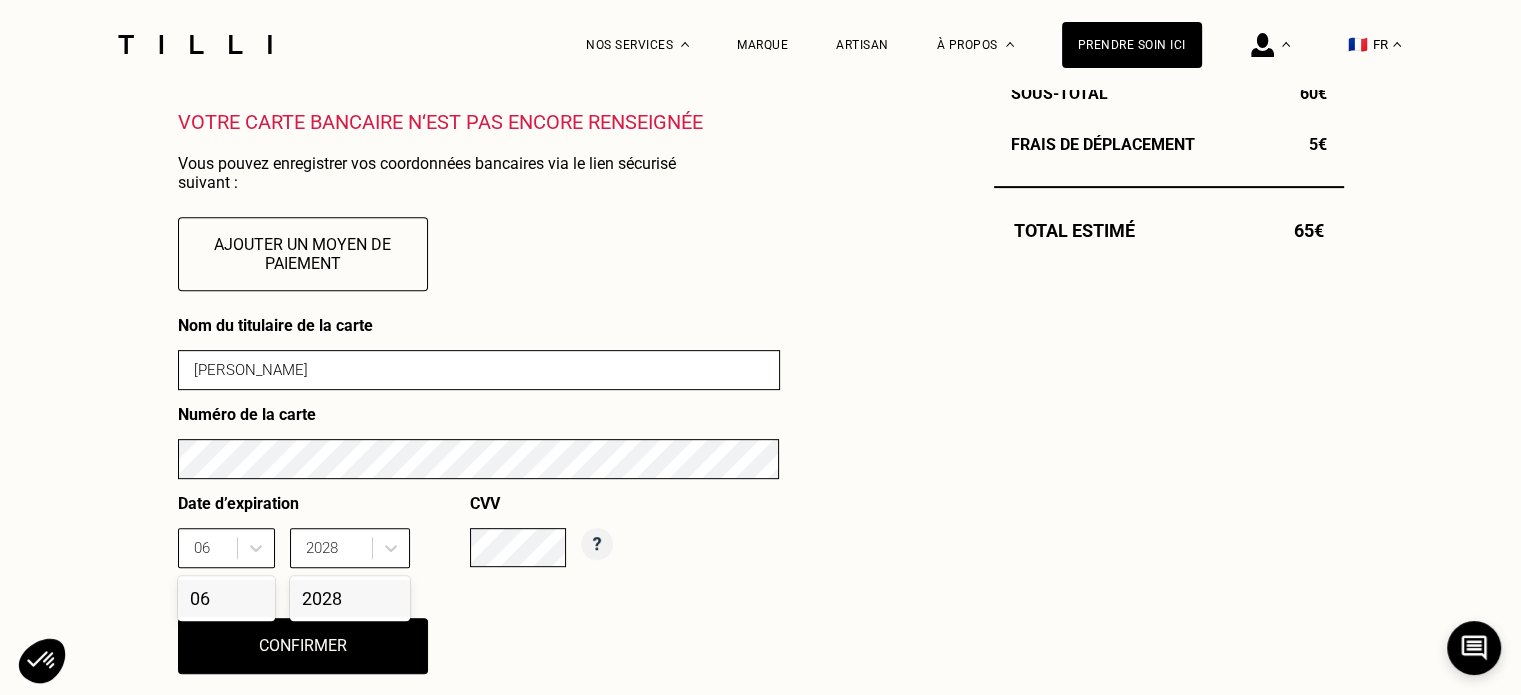 click on "Nom du titulaire de la carte [PERSON_NAME] Numéro de la carte Date d’expiration [DATE] 2028 CVV Confirmer" at bounding box center (479, 507) 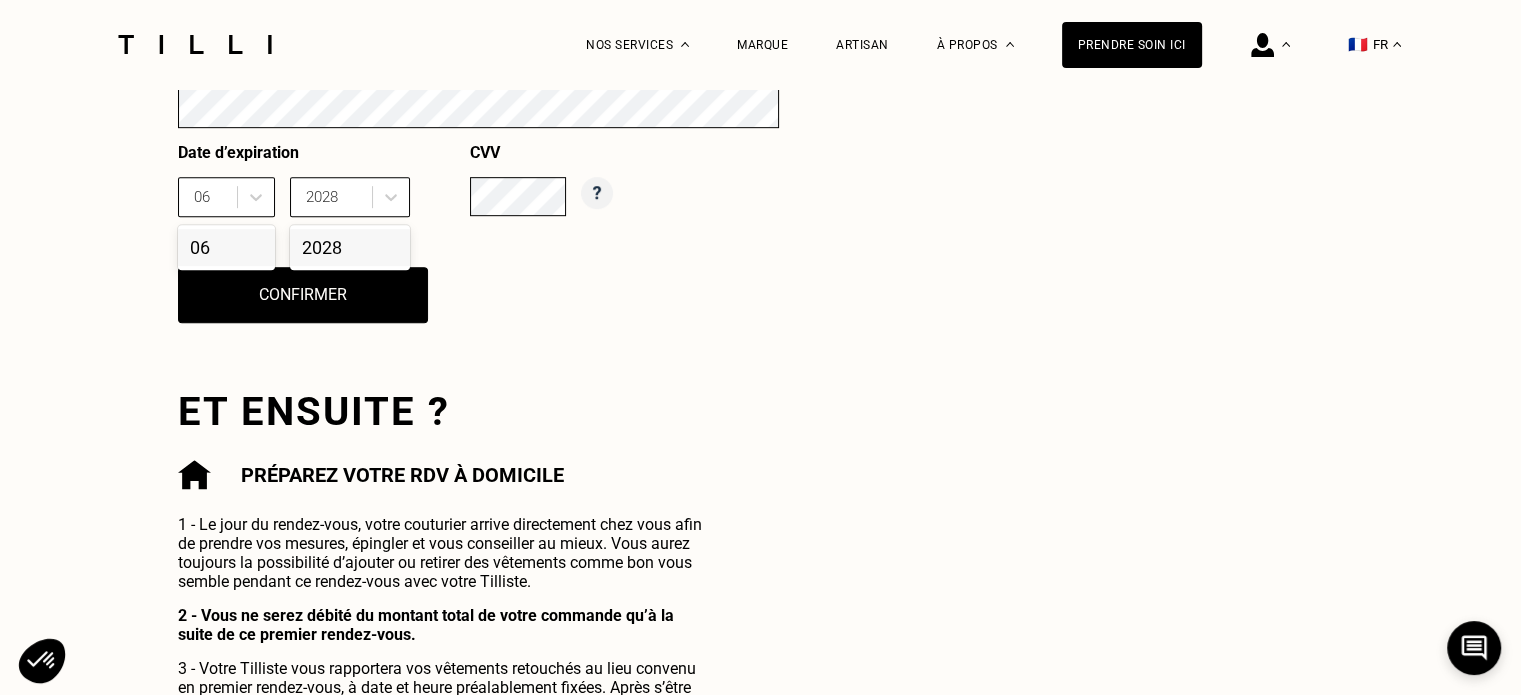 scroll, scrollTop: 1097, scrollLeft: 0, axis: vertical 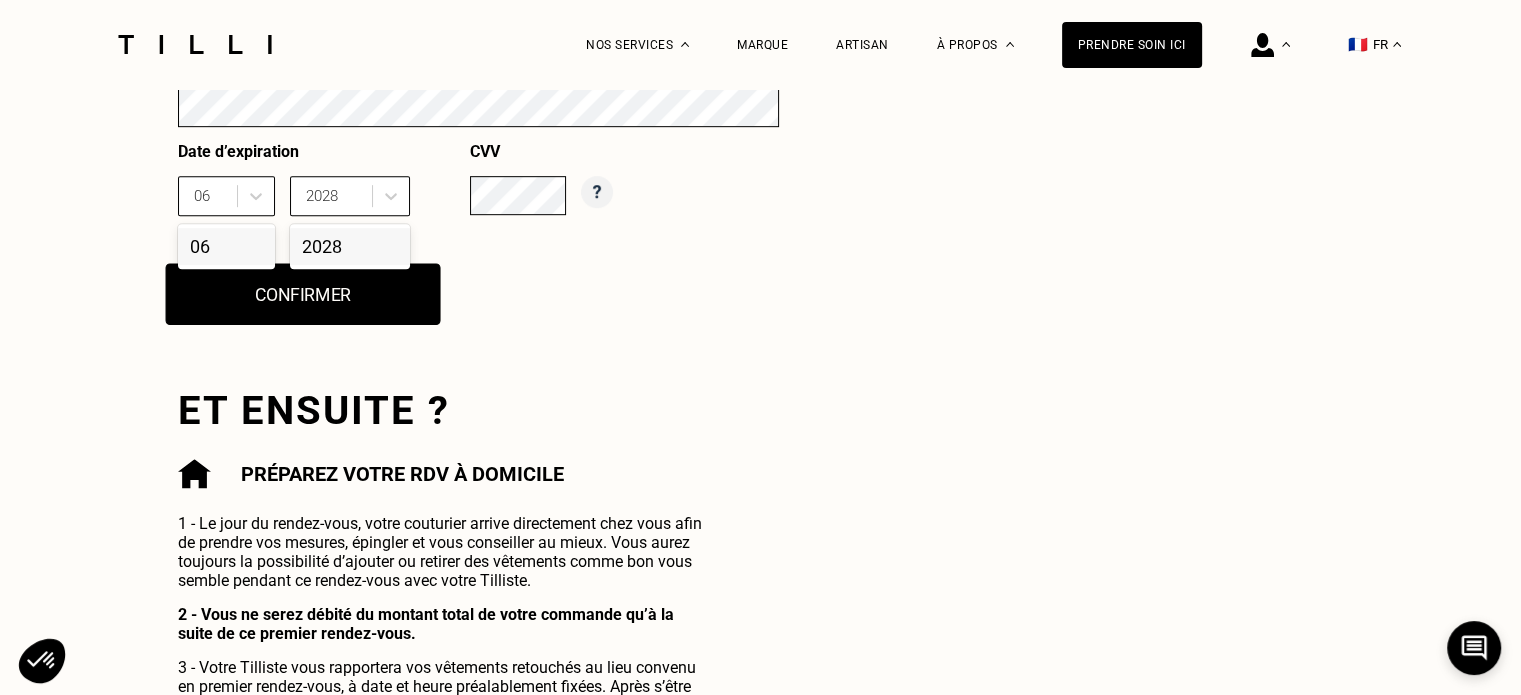 click on "Confirmer" at bounding box center [302, 294] 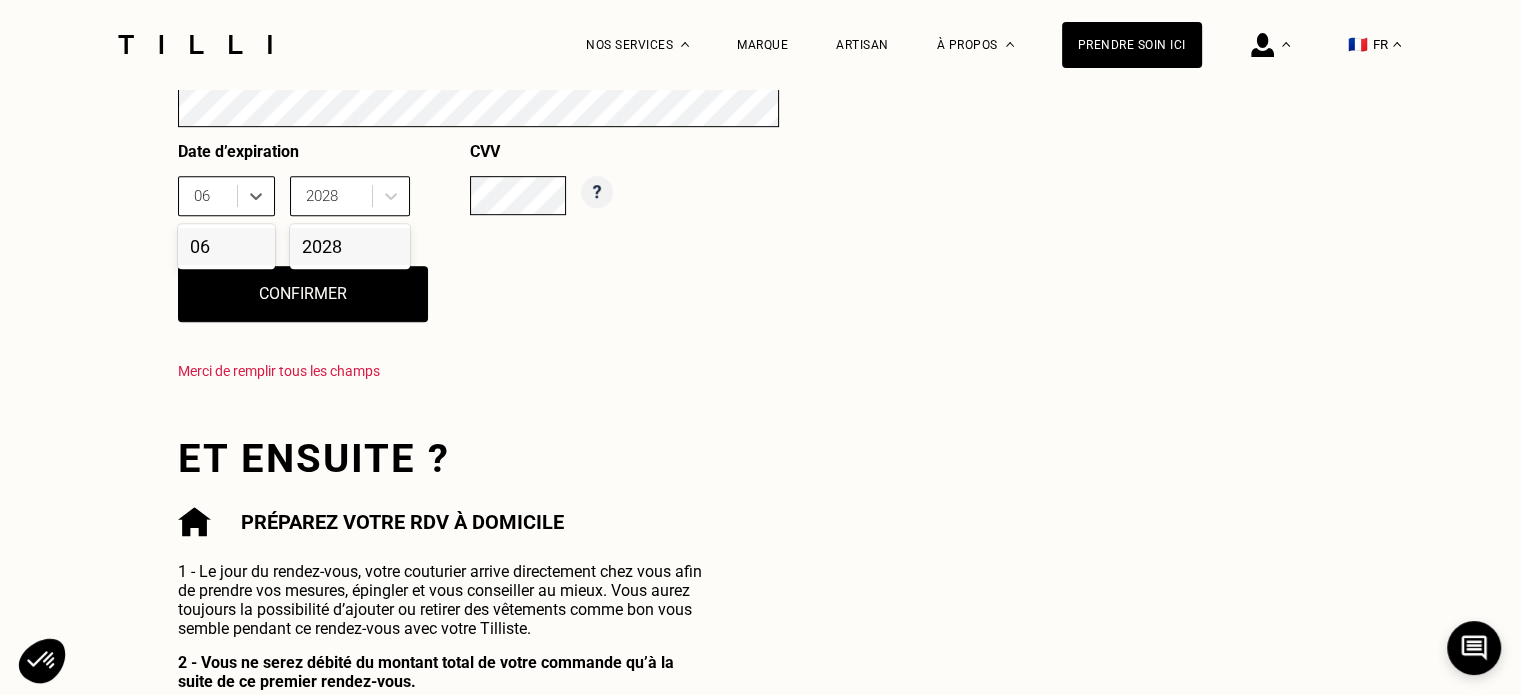 click on "06" at bounding box center [226, 246] 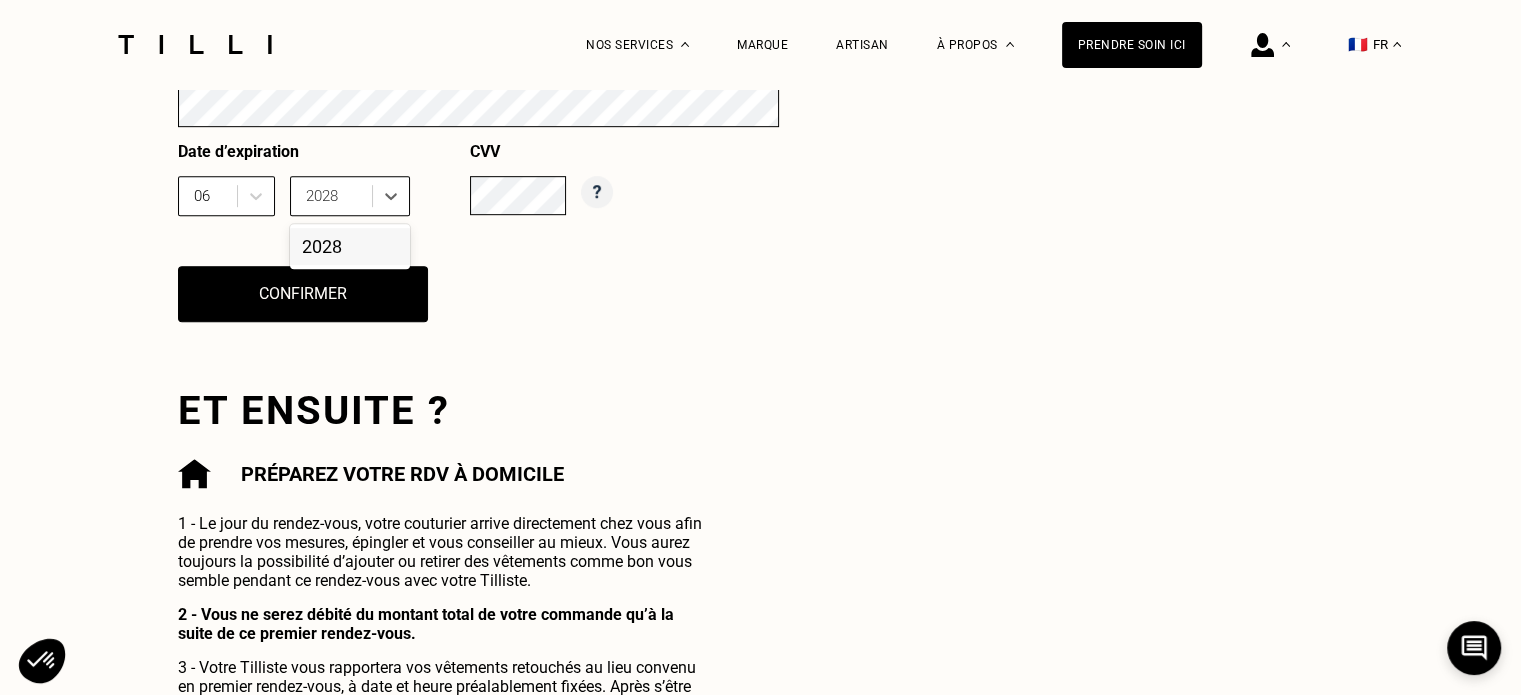 click on "2028" at bounding box center (350, 246) 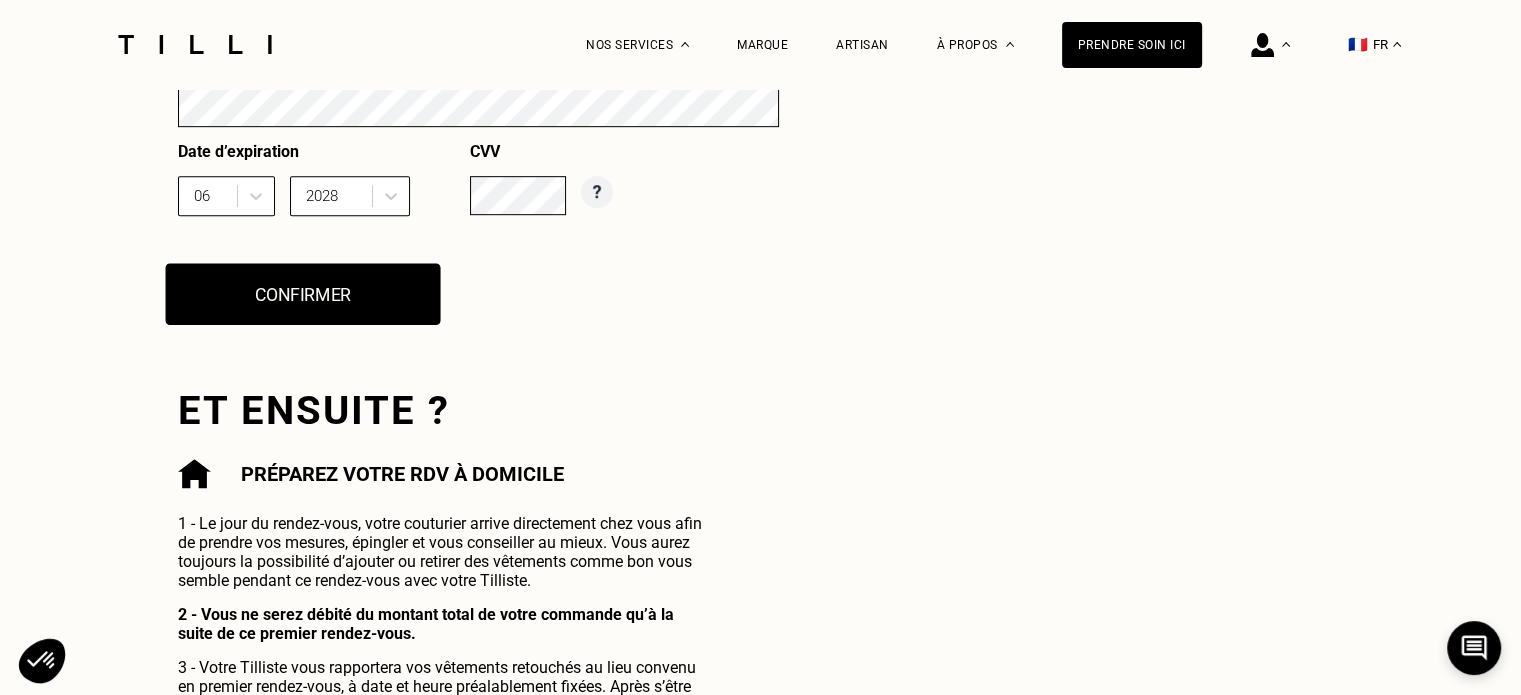 click on "Confirmer" at bounding box center (302, 294) 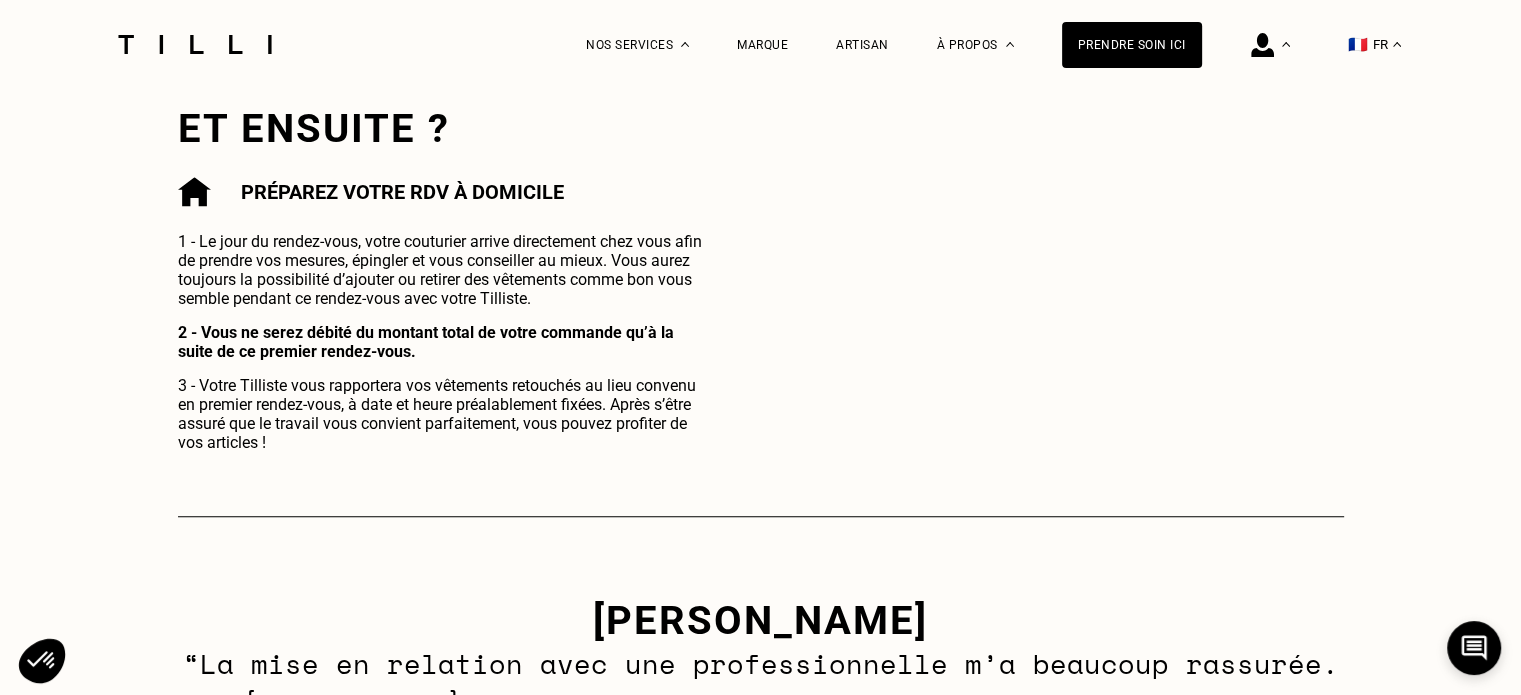 scroll, scrollTop: 1381, scrollLeft: 0, axis: vertical 